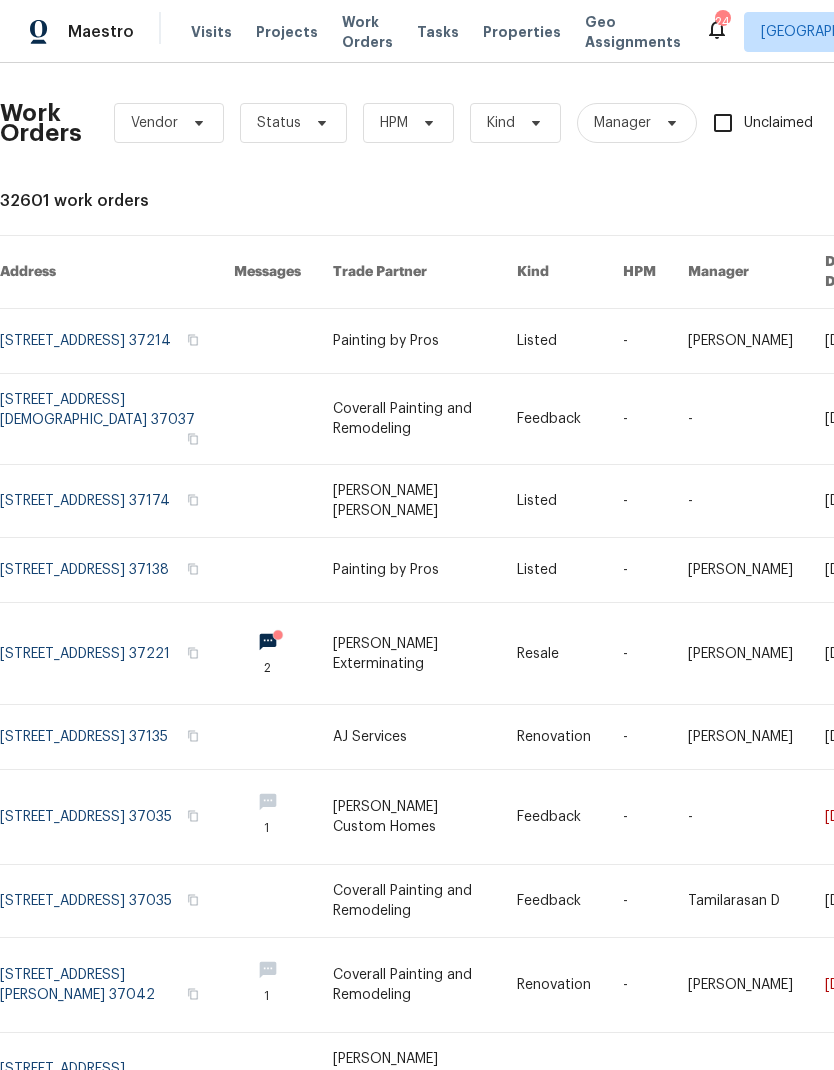 scroll, scrollTop: 0, scrollLeft: 0, axis: both 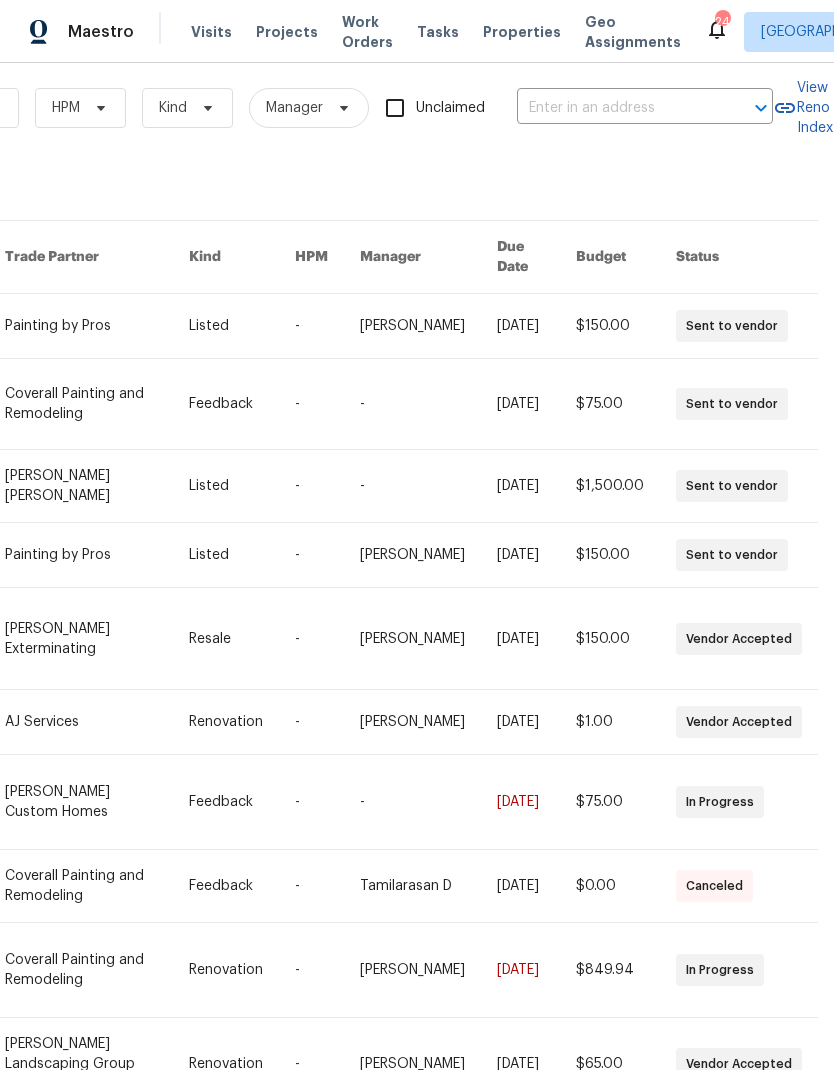click at bounding box center [617, 108] 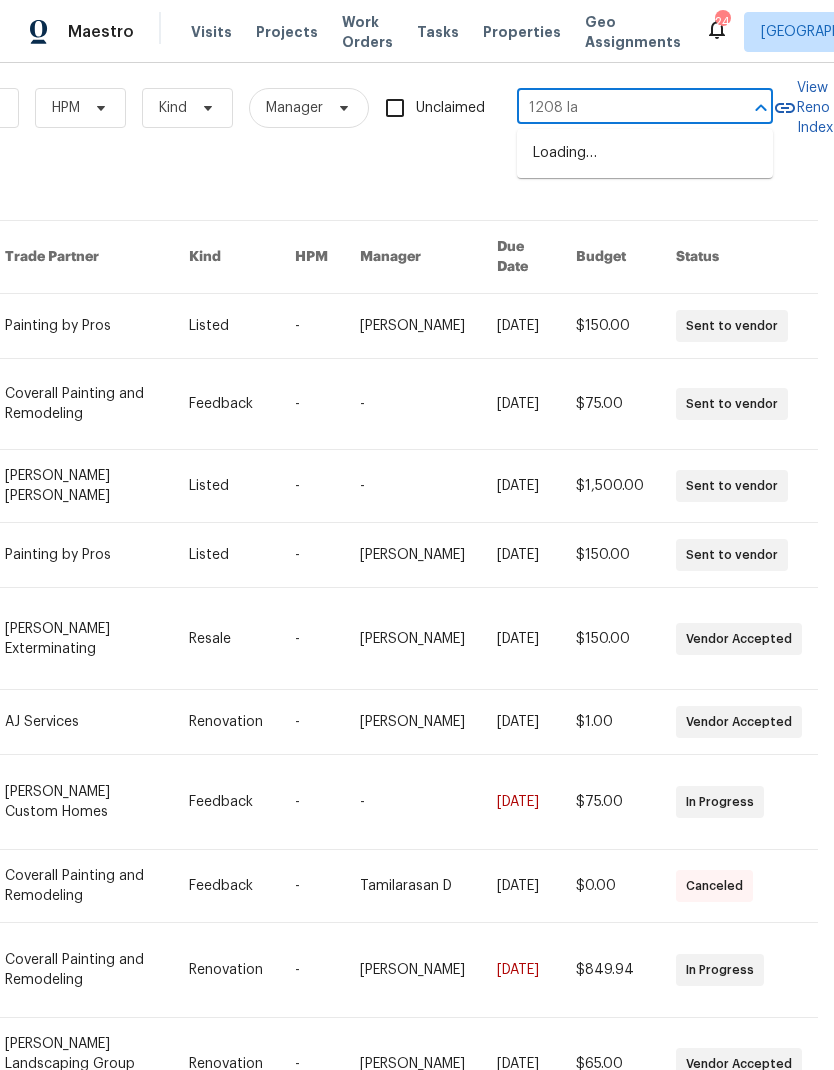 type on "1208 lan" 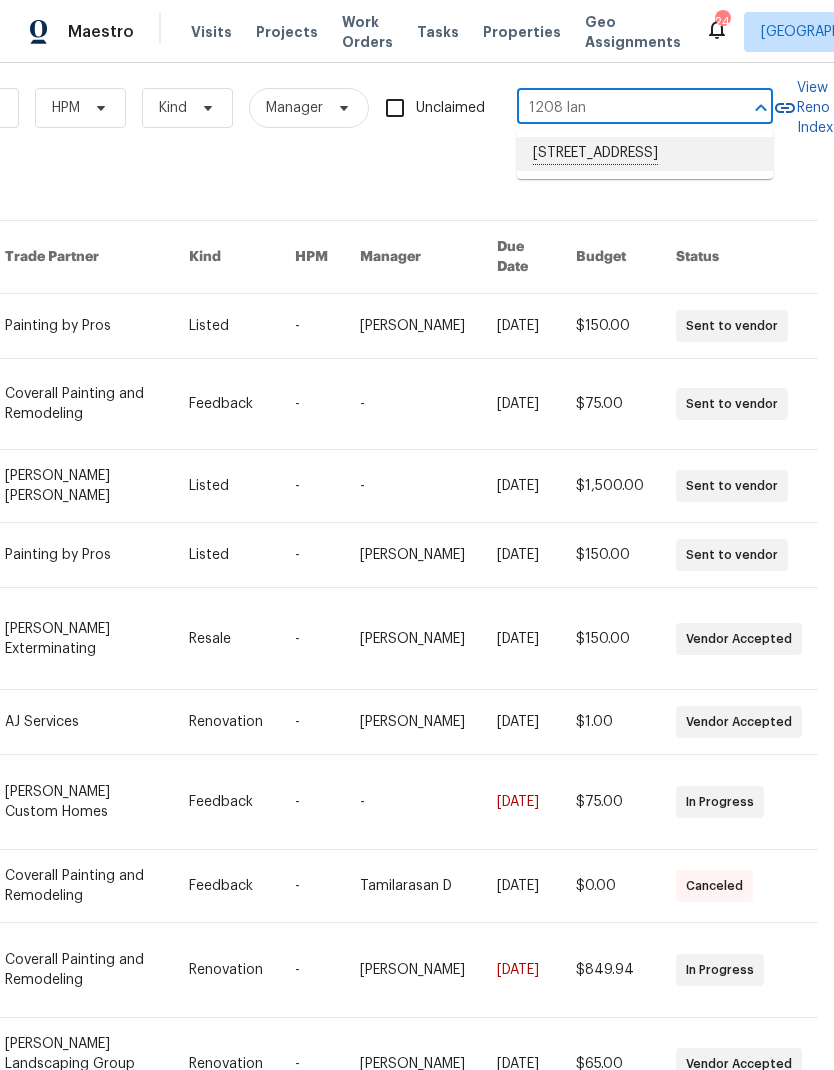 click on "[STREET_ADDRESS]" at bounding box center [645, 154] 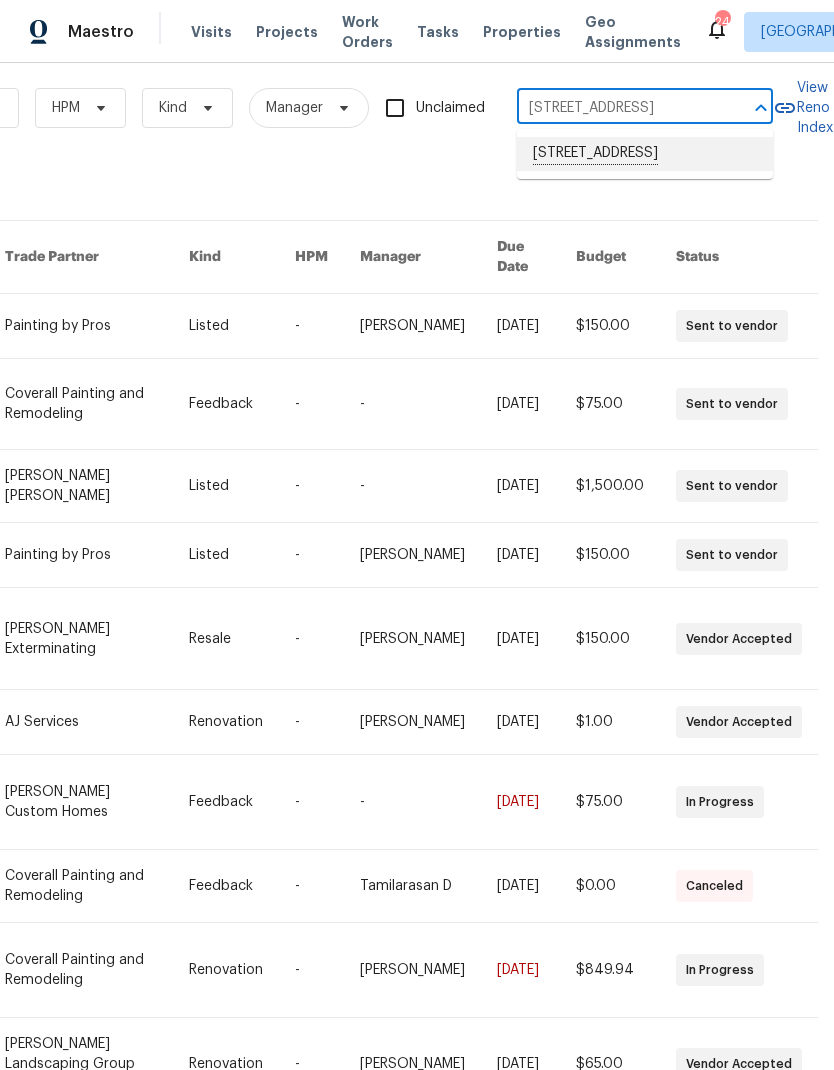 scroll, scrollTop: 0, scrollLeft: 329, axis: horizontal 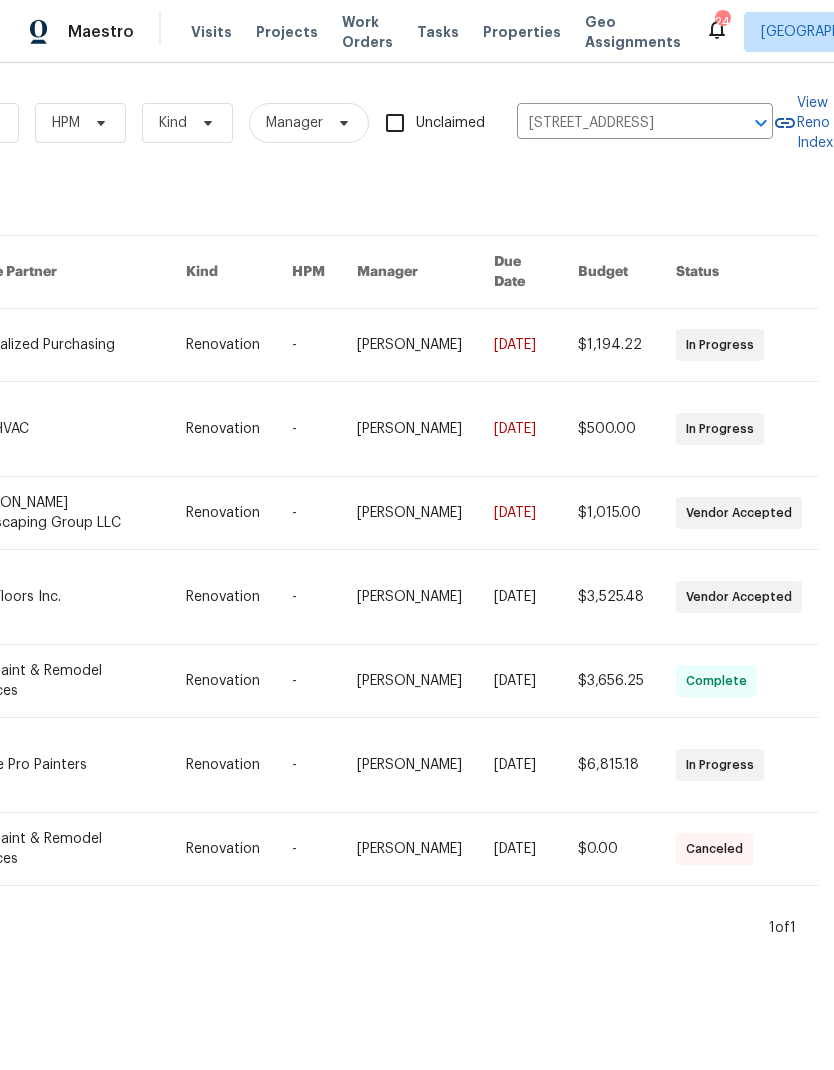 click at bounding box center (74, 513) 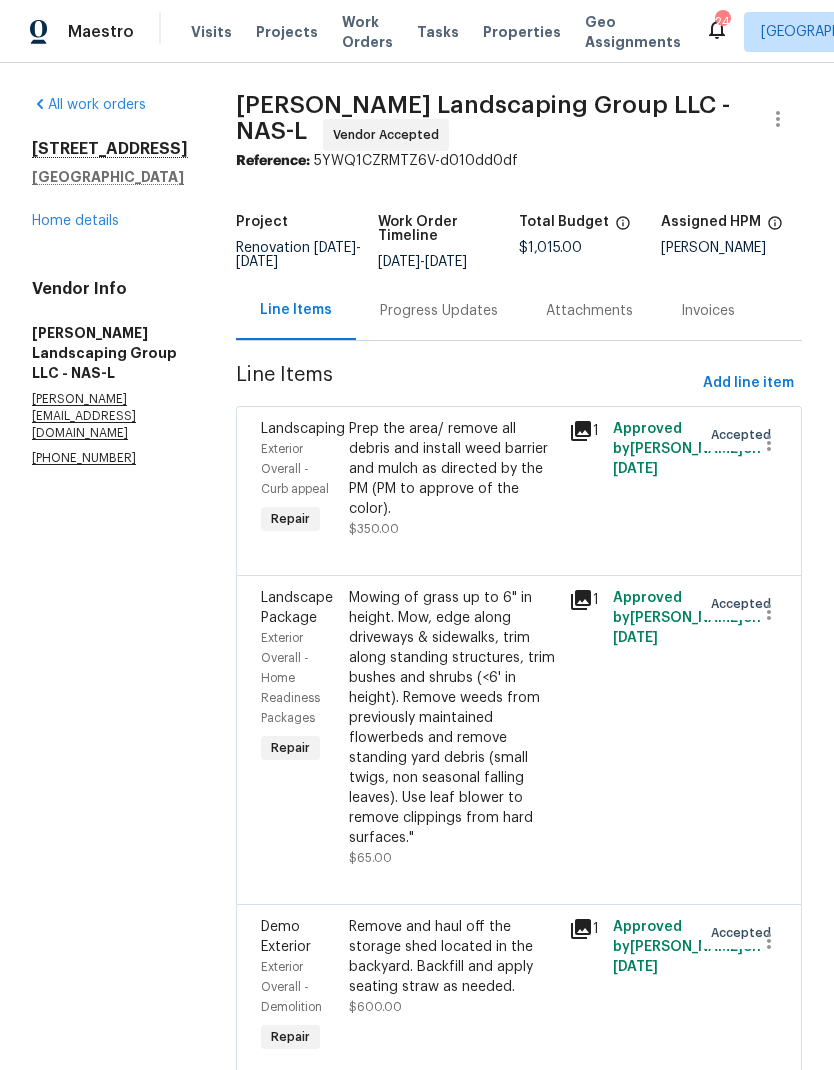 click on "Progress Updates" at bounding box center [439, 311] 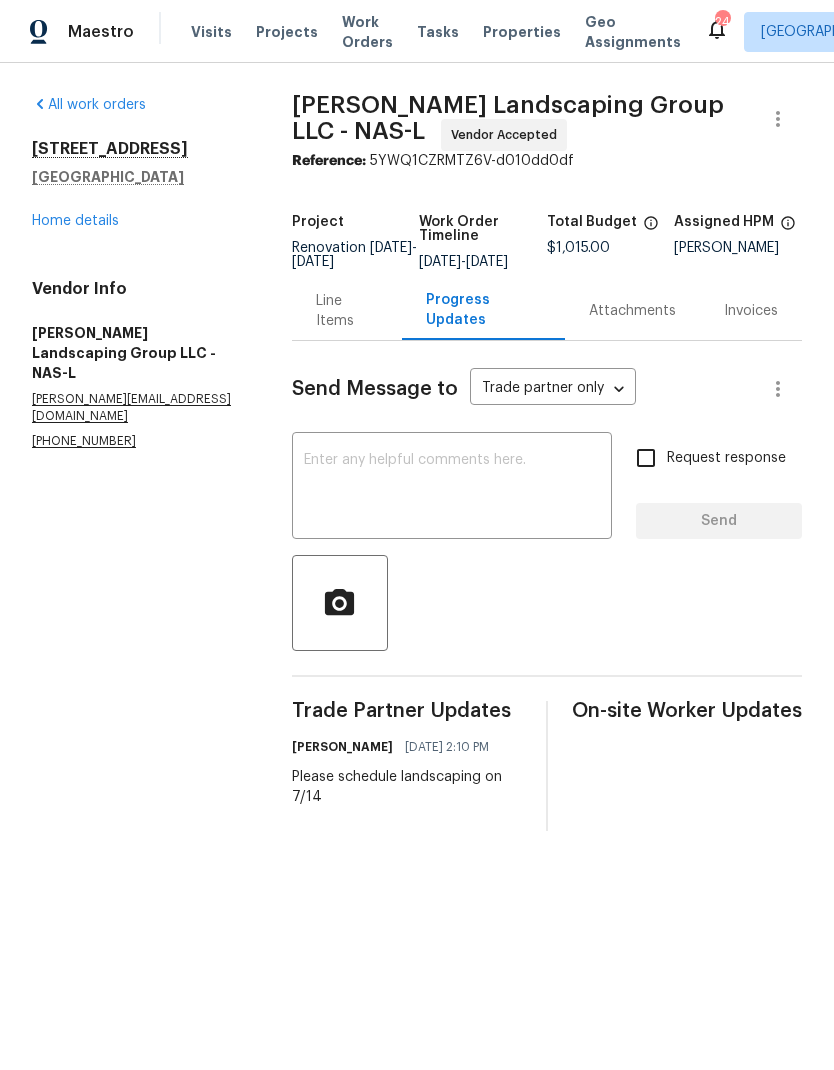 click on "Line Items" at bounding box center [347, 311] 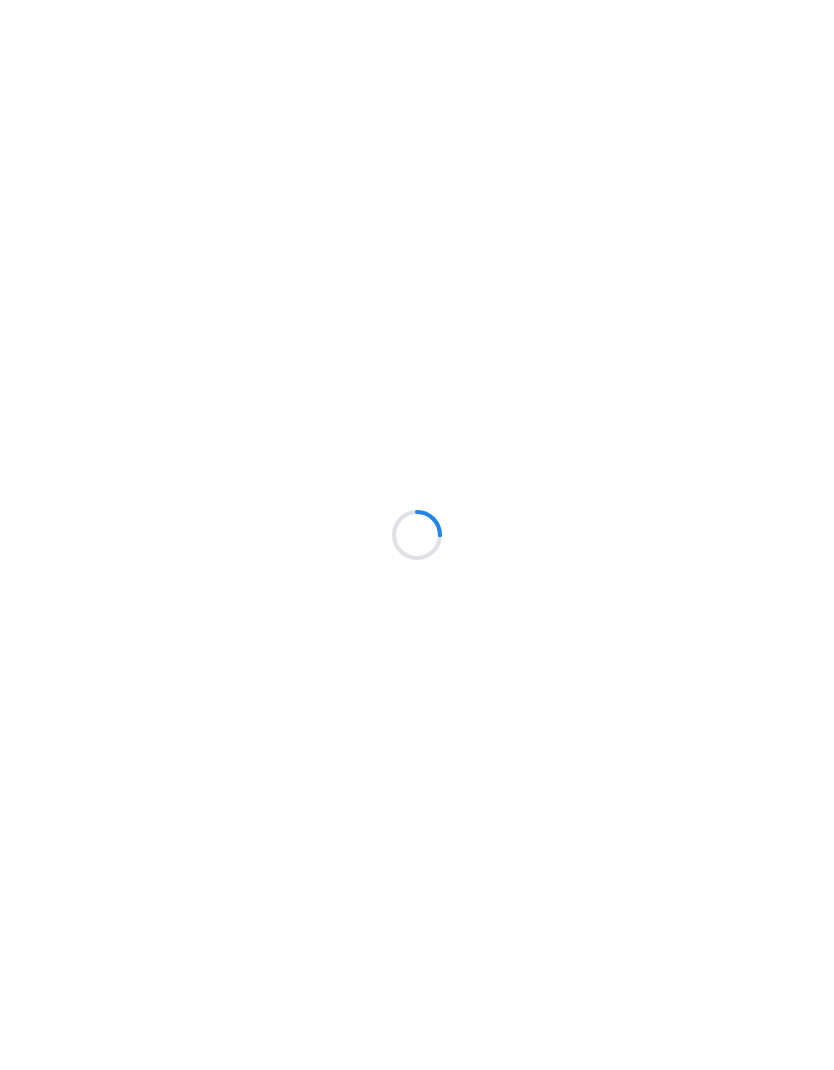 scroll, scrollTop: 0, scrollLeft: 0, axis: both 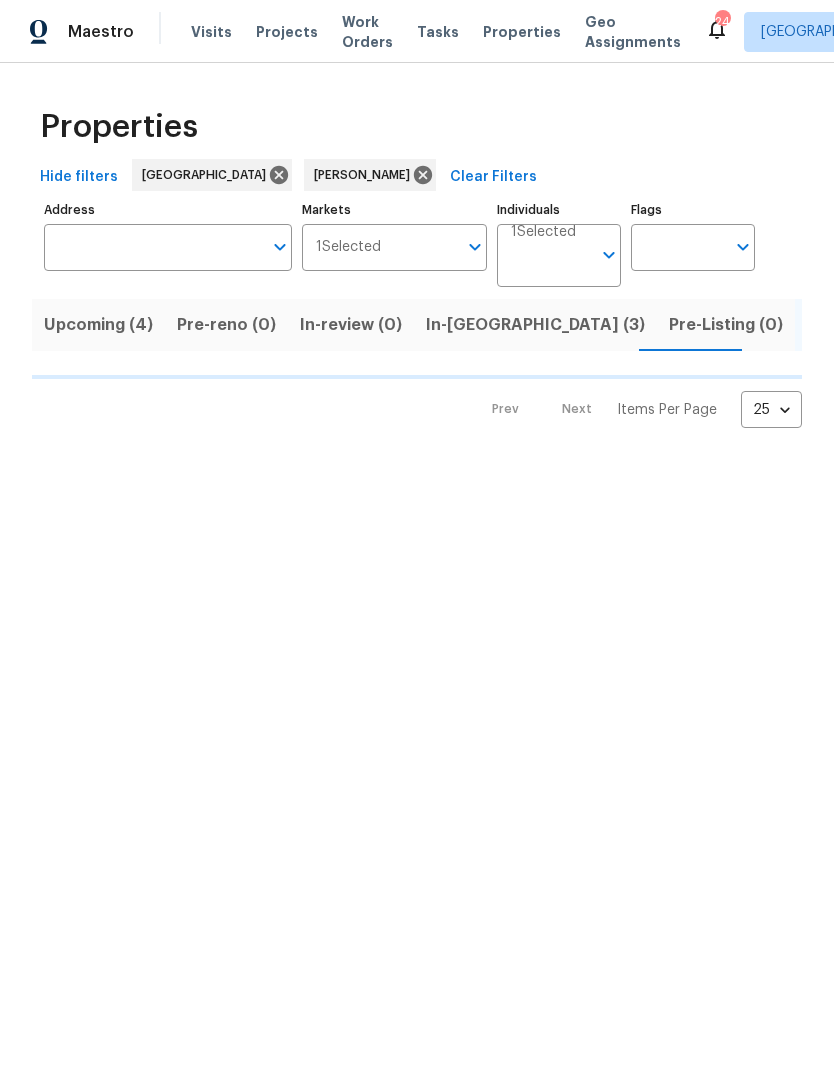 click on "In-reno (3)" at bounding box center (535, 325) 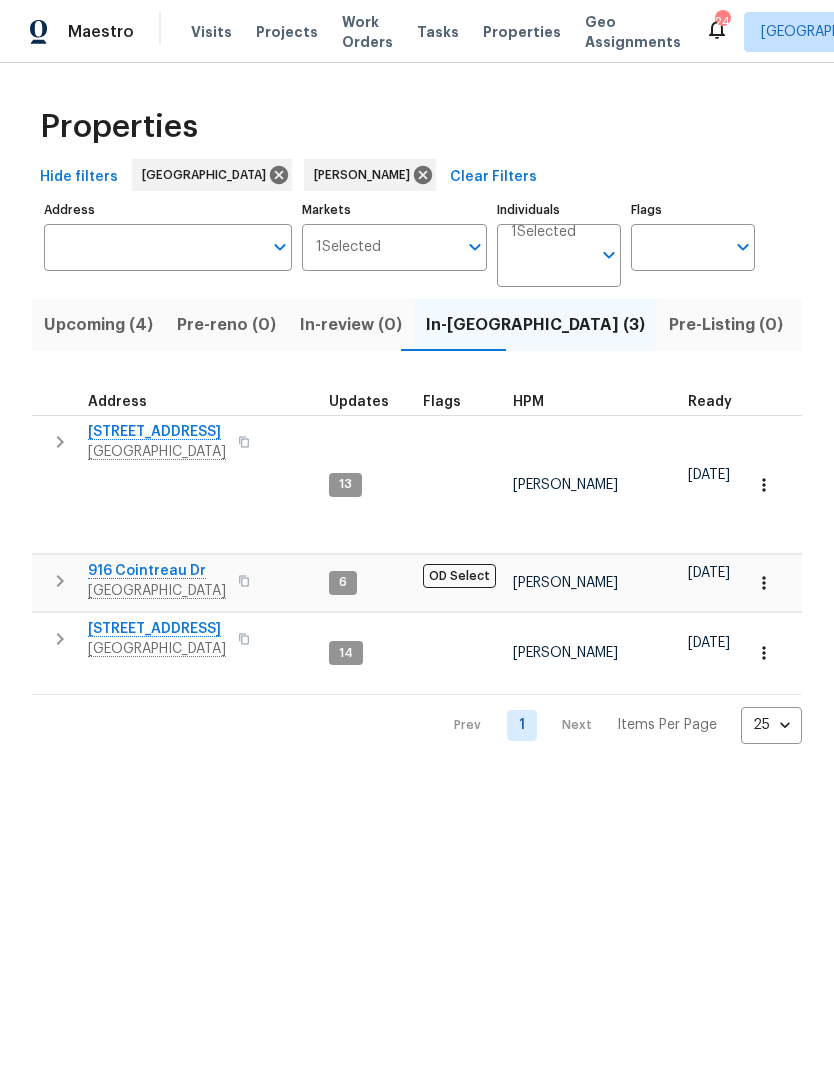 click at bounding box center (60, 639) 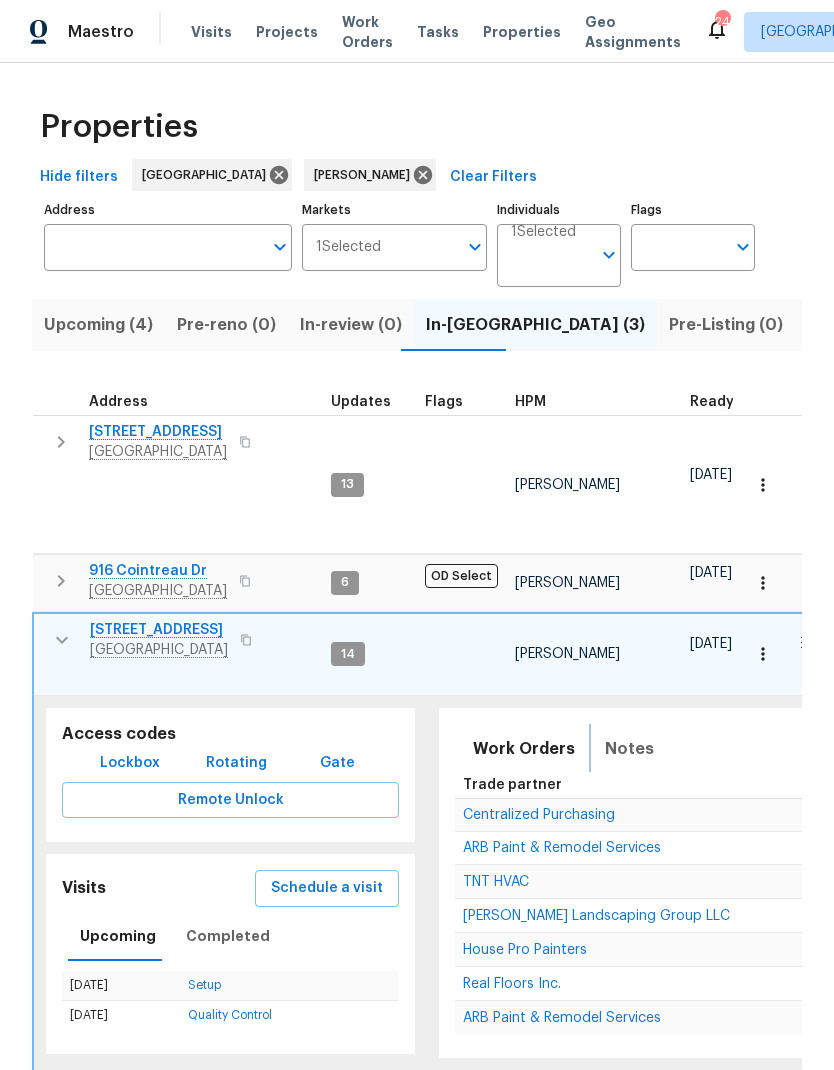 click on "Notes" at bounding box center (629, 749) 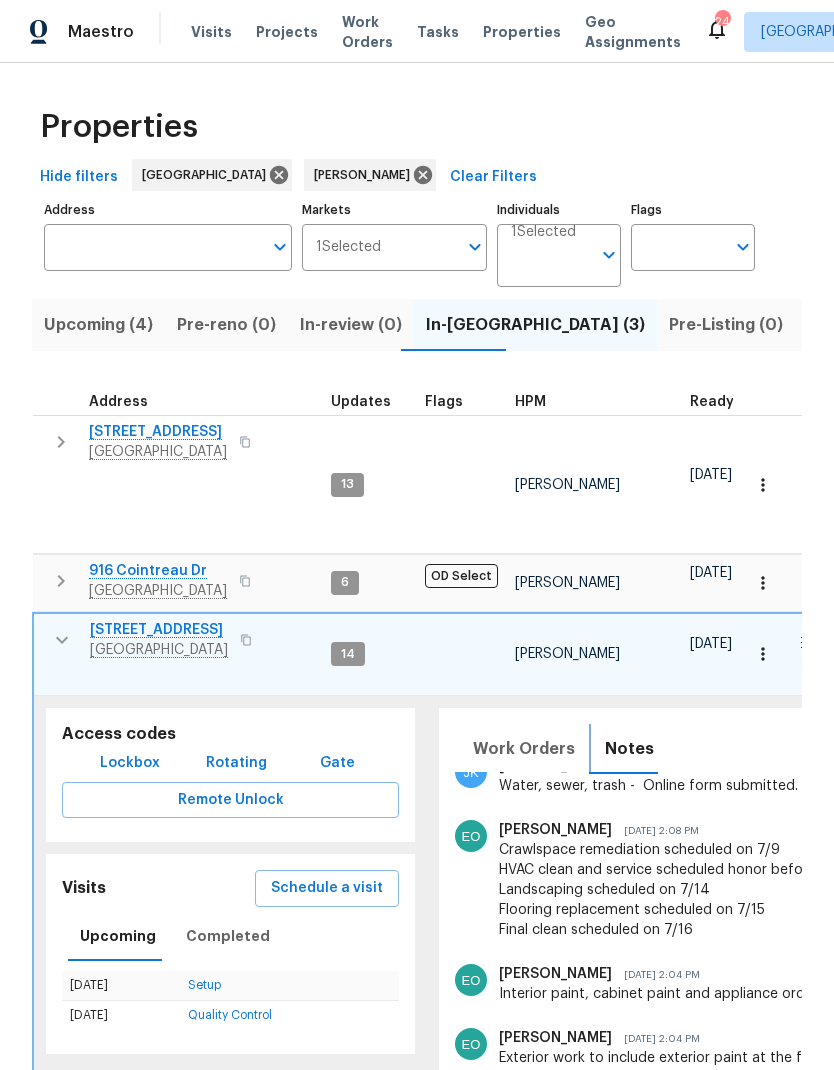 scroll, scrollTop: 748, scrollLeft: 0, axis: vertical 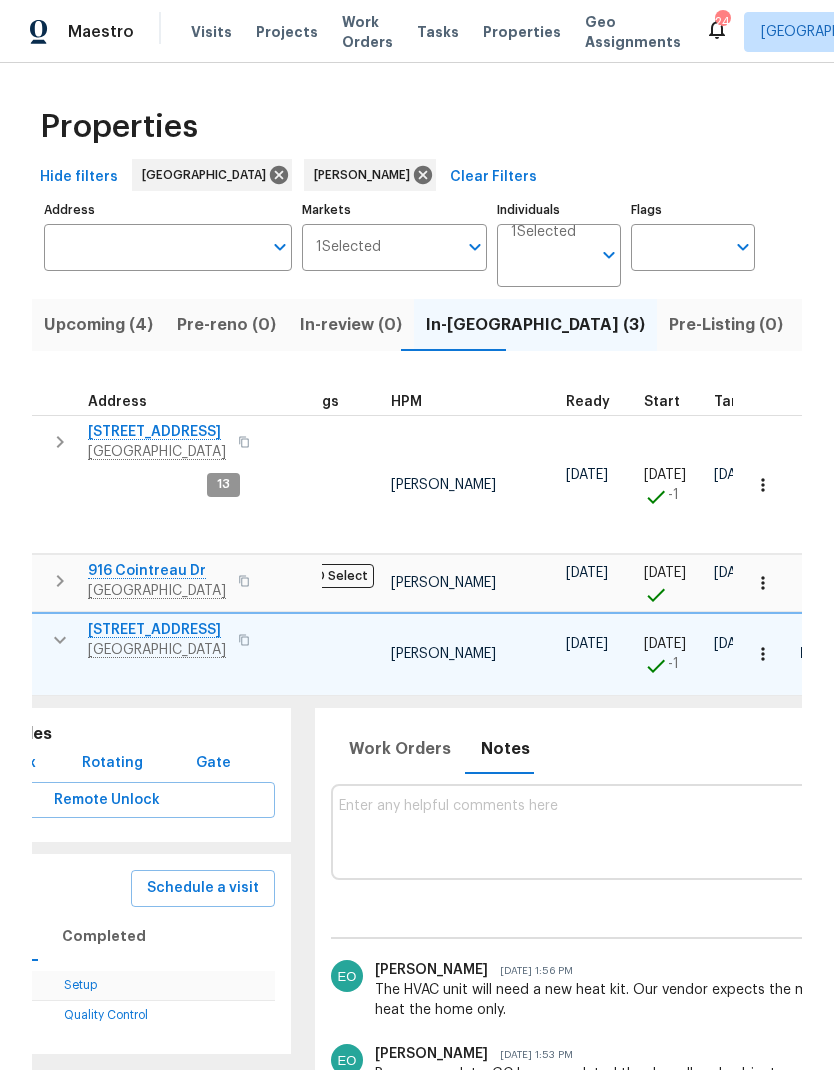 click at bounding box center (890, 832) 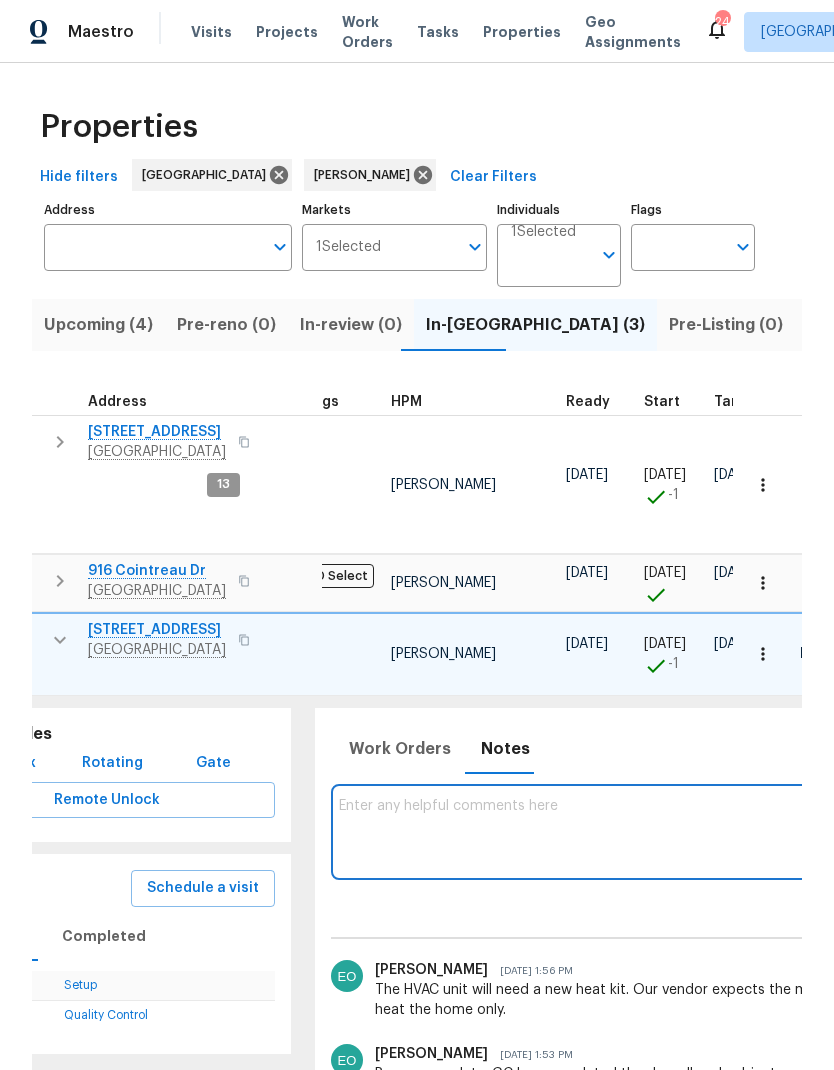scroll, scrollTop: 35, scrollLeft: 0, axis: vertical 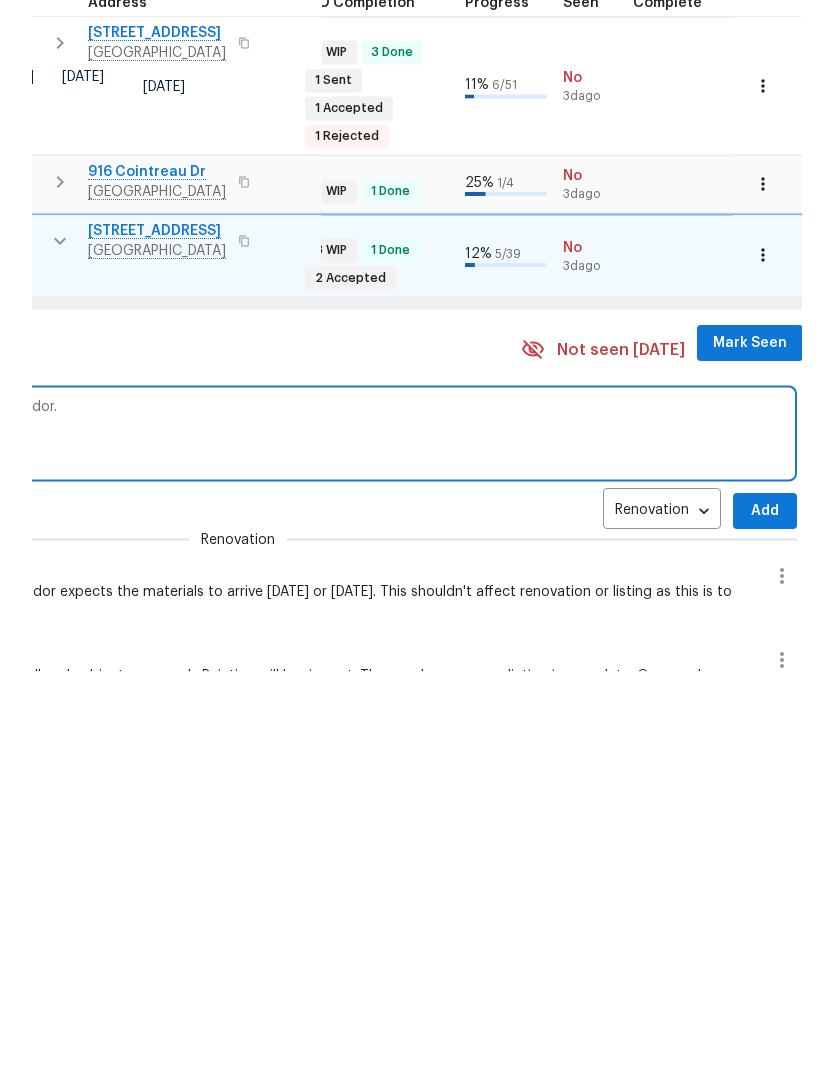 type on "Landscaping has been rescheduled for 7/15, per vendor." 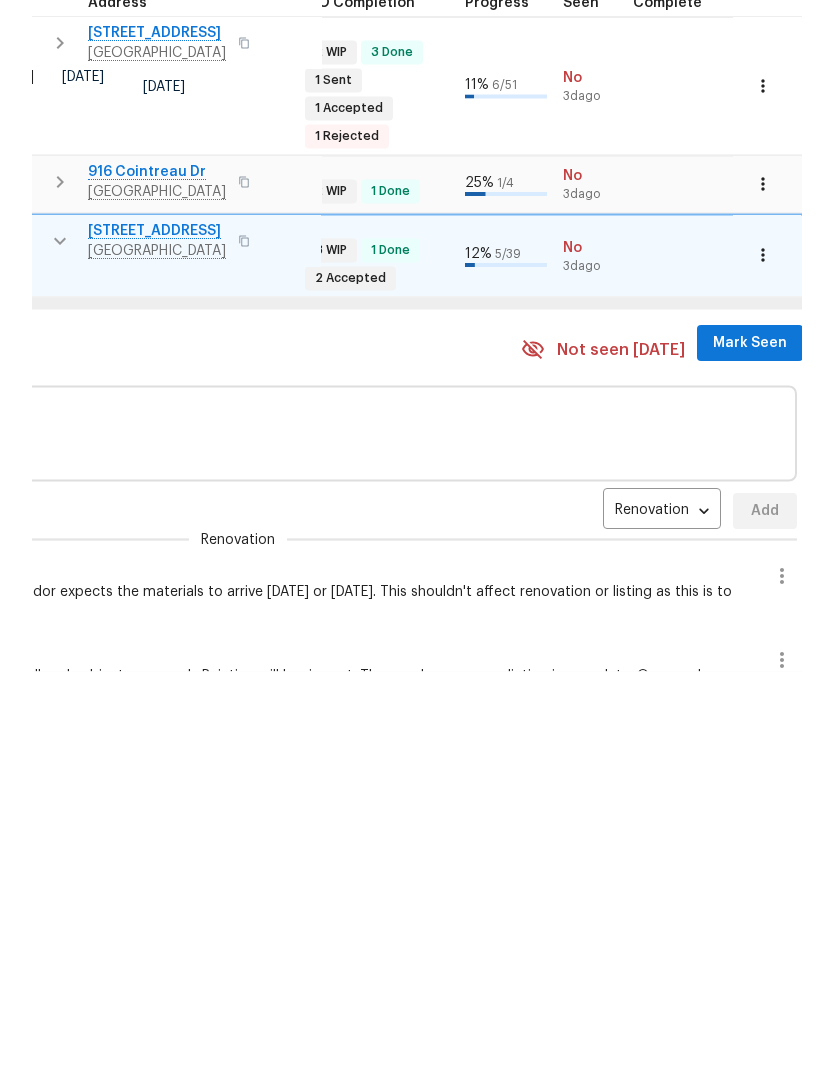 scroll, scrollTop: 80, scrollLeft: 0, axis: vertical 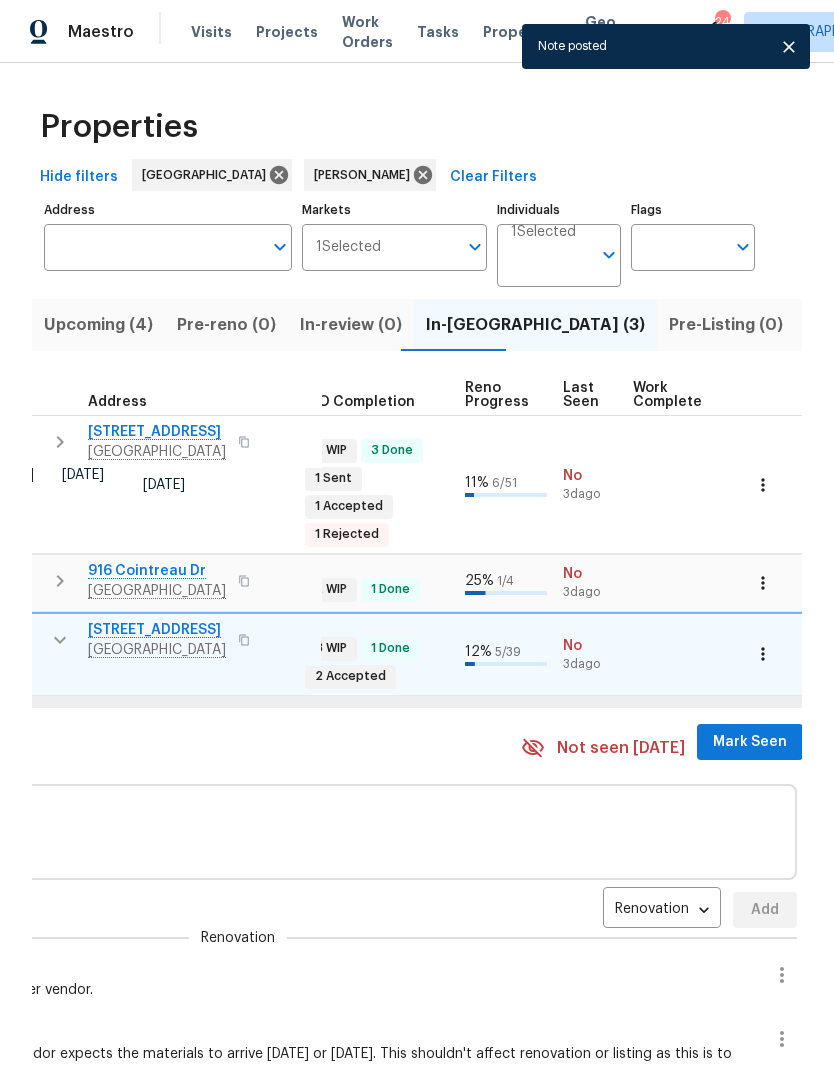 click on "Work Orders Notes Not seen today Mark Seen Renovation RENOVATION ​ Add Renovation Eric Ovalle Jul 14, 2025   2:22 PM Landscaping has been rescheduled for 7/15, per vendor. Eric Ovalle Jul 10, 2025   1:56 PM The HVAC unit will need a new heat kit. Our vendor expects the materials to arrive Monday or Tuesday next week. This shouldn't affect renovation or listing as this is to heat the home only. Eric Ovalle Jul 10, 2025   1:53 PM Progress update. GC has completed the drywall and cabinet prep work. Painting will begin next. The crawlspace remediation is complete. Our crawlspace vendor identified possible damage sub flooring. After further inspection, we found that the subfloor still maintains full integrity. We treated the staining as best as possible. Replacement is not needed at this time. Jambunathan K Jul 9, 2025   1:36 PM Water, sewer, trash -  Spoke with Sp and confirmed the account number as 6154515922 and service start date as 07/09/25. $30 connection fee paid upfront. Eric Ovalle Jul 9, 2025   9:41 AM" at bounding box center (241, 952) 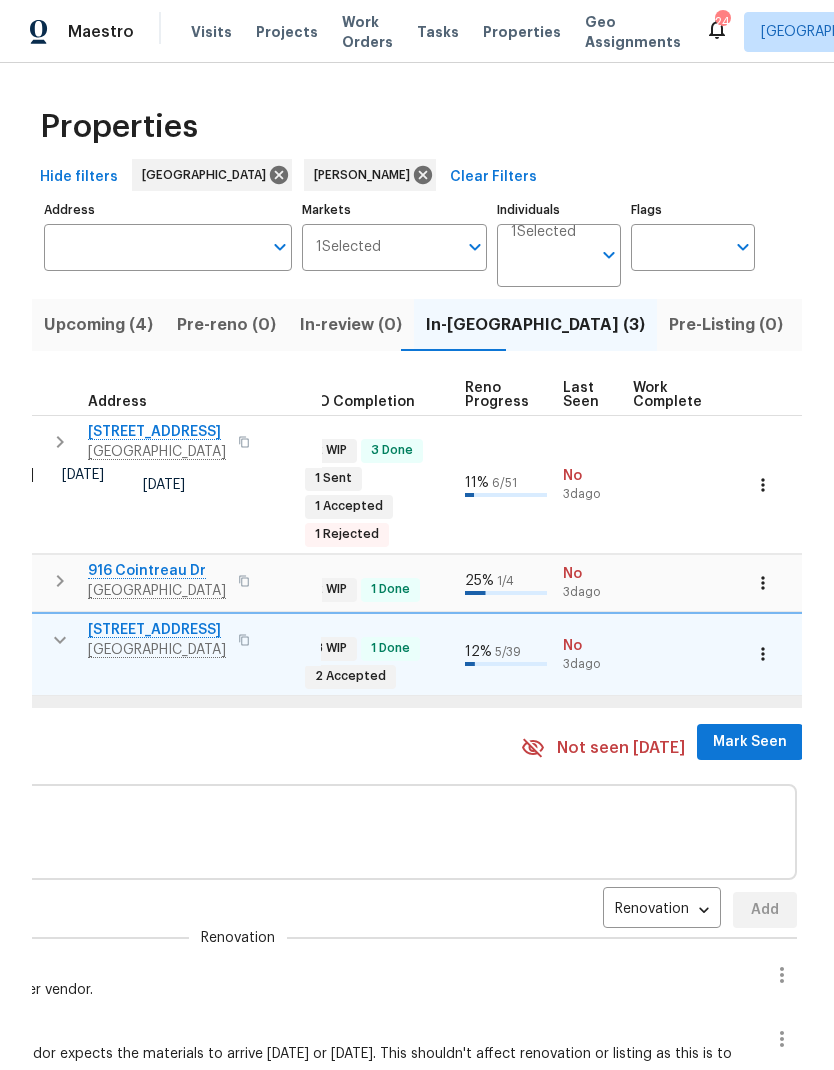 click on "Mark Seen" at bounding box center [750, 742] 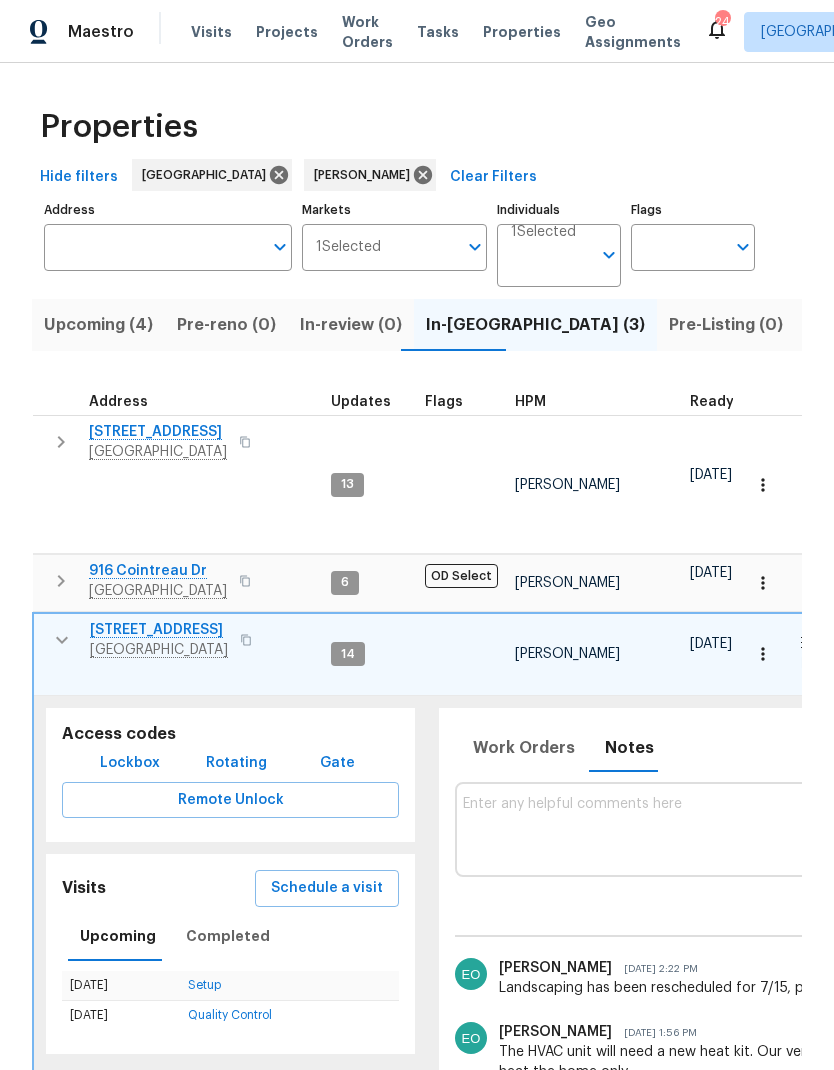 scroll, scrollTop: 0, scrollLeft: -1, axis: horizontal 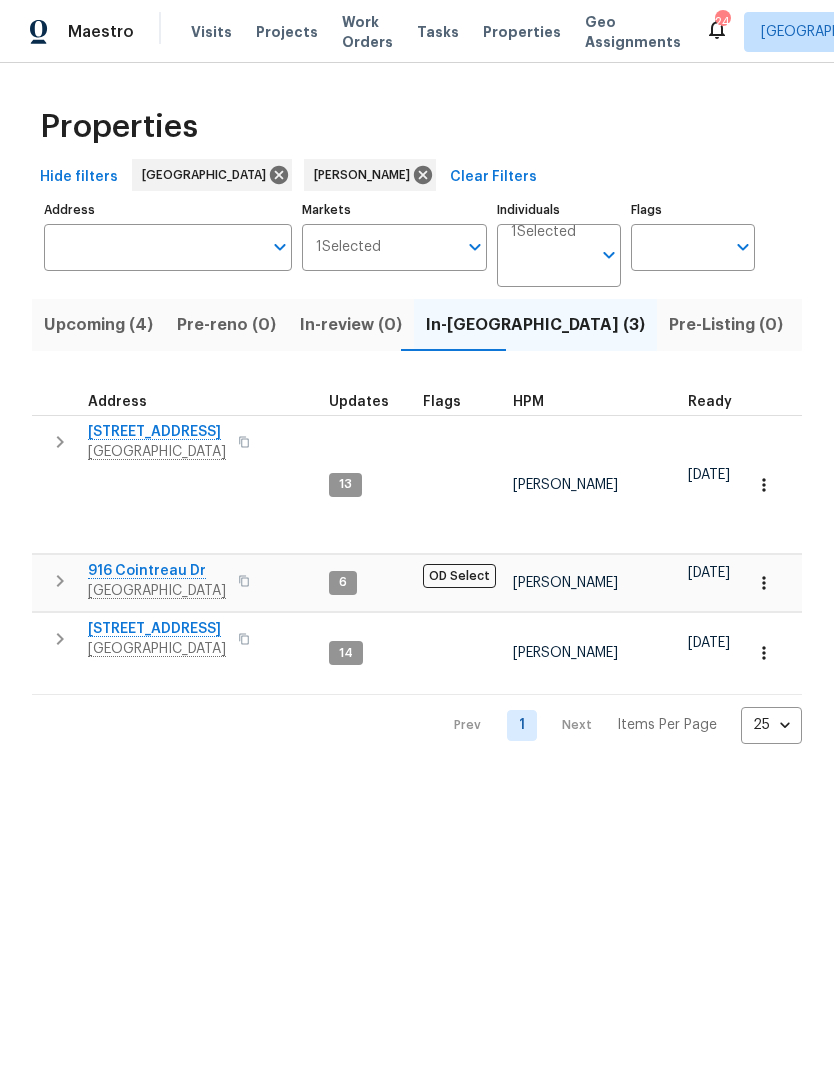click 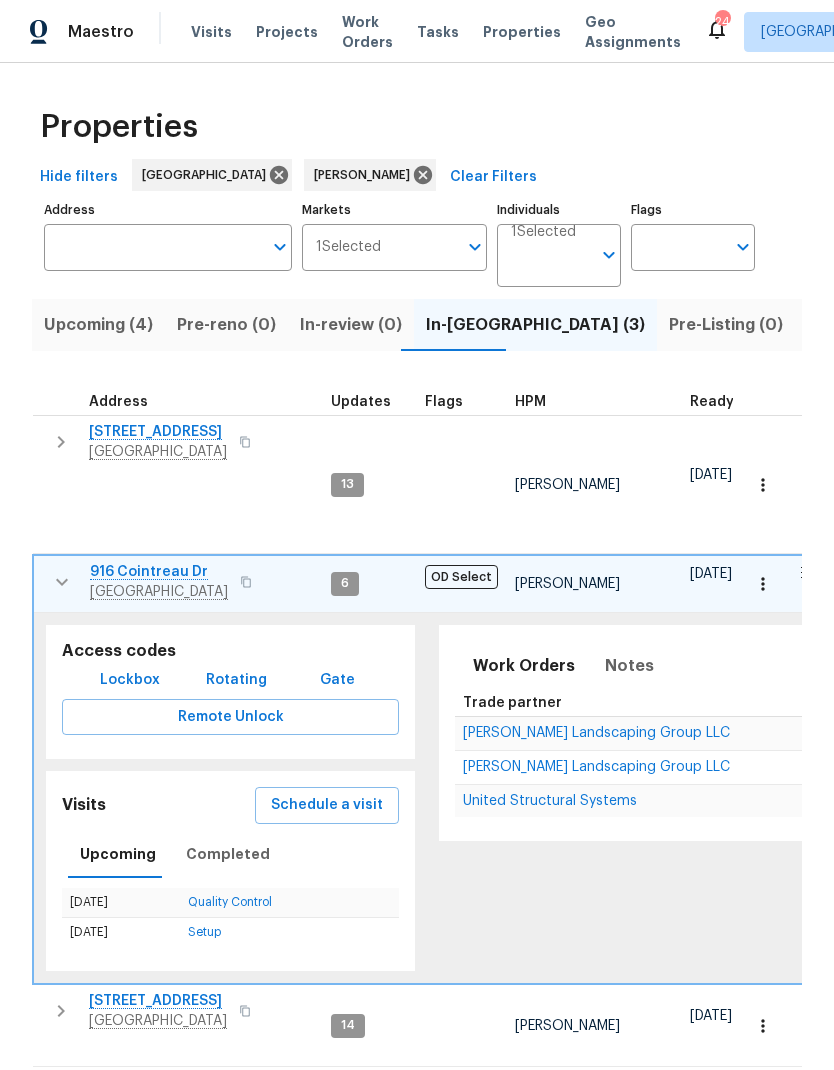 scroll, scrollTop: 0, scrollLeft: 143, axis: horizontal 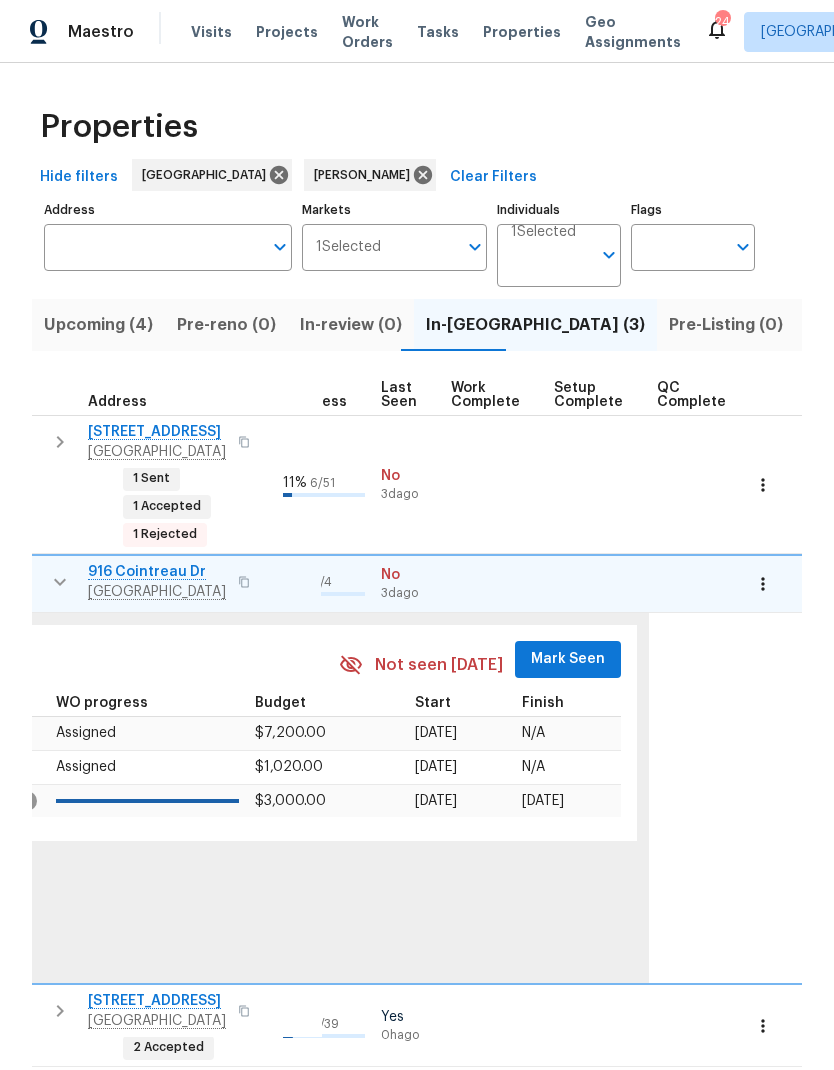 click on "Mark Seen" at bounding box center [568, 659] 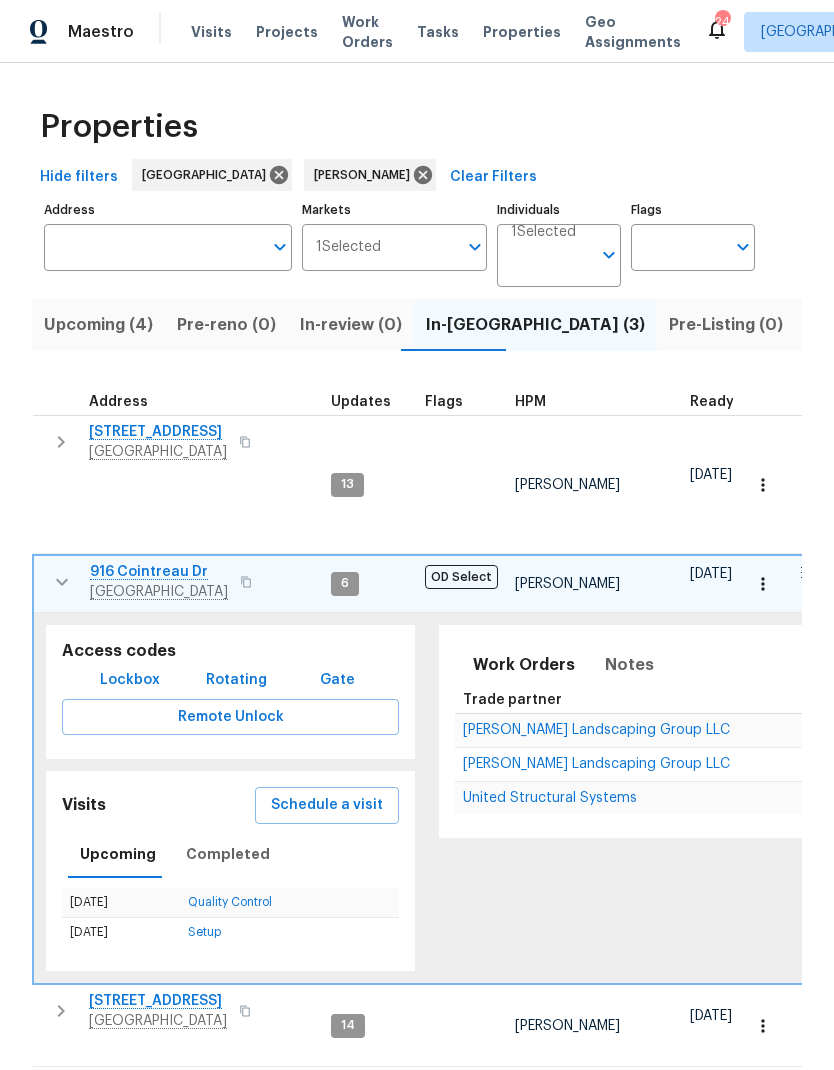 scroll, scrollTop: 0, scrollLeft: 0, axis: both 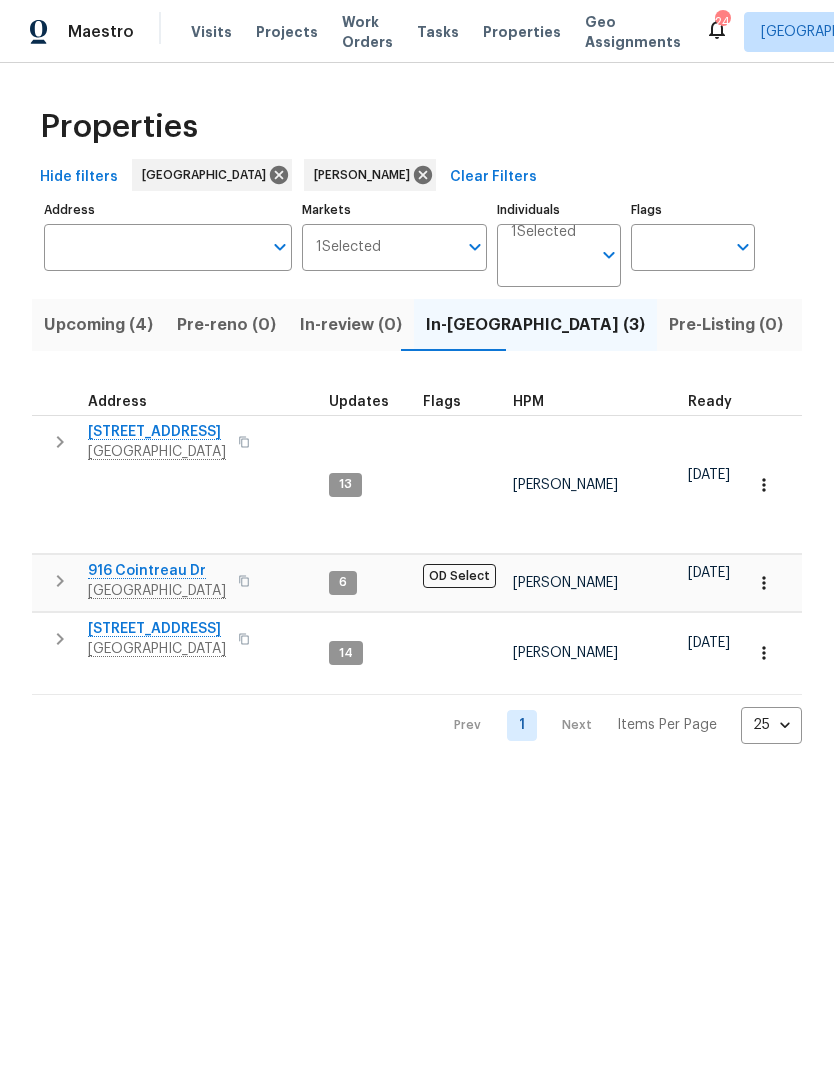 click at bounding box center [60, 442] 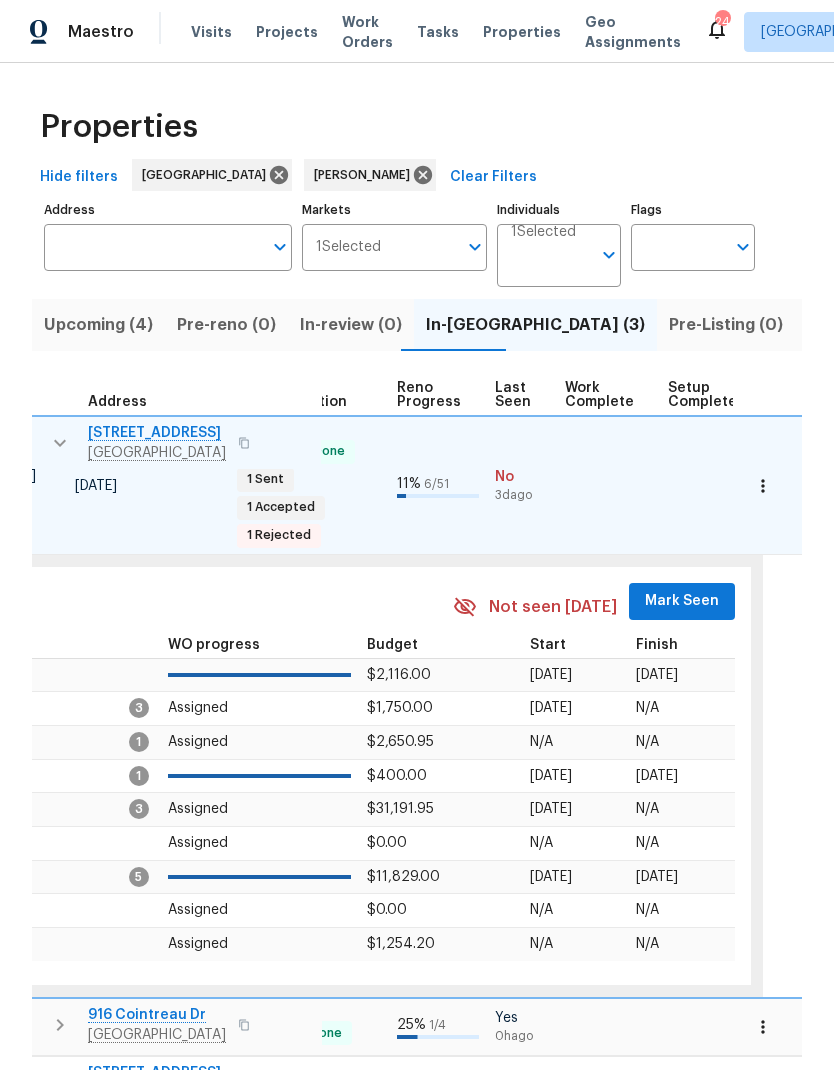 scroll, scrollTop: 0, scrollLeft: 845, axis: horizontal 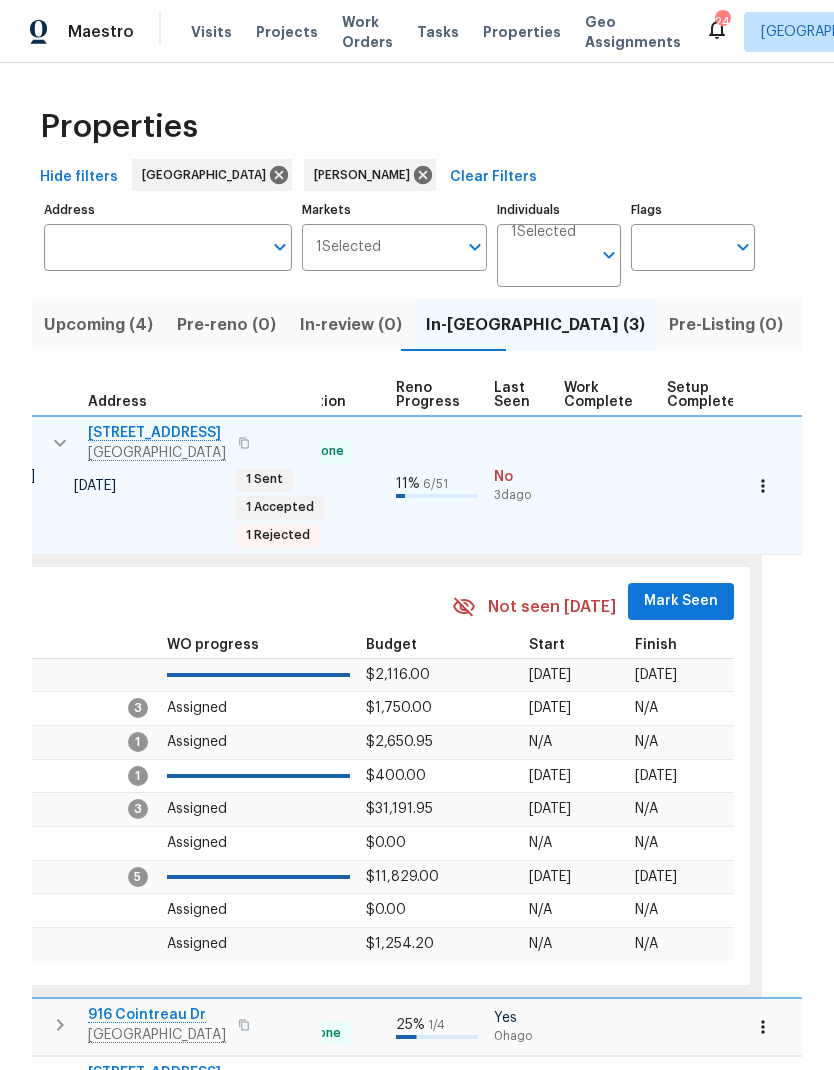 click on "Mark Seen" at bounding box center [681, 601] 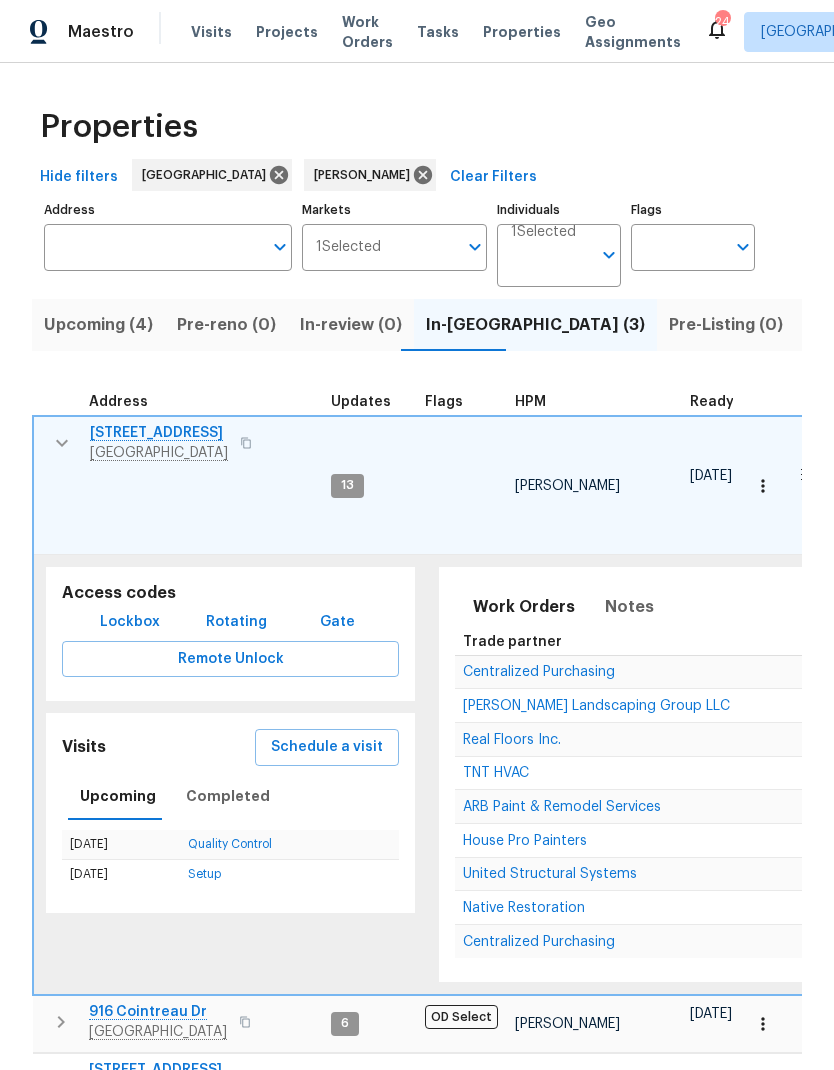 scroll, scrollTop: 0, scrollLeft: 0, axis: both 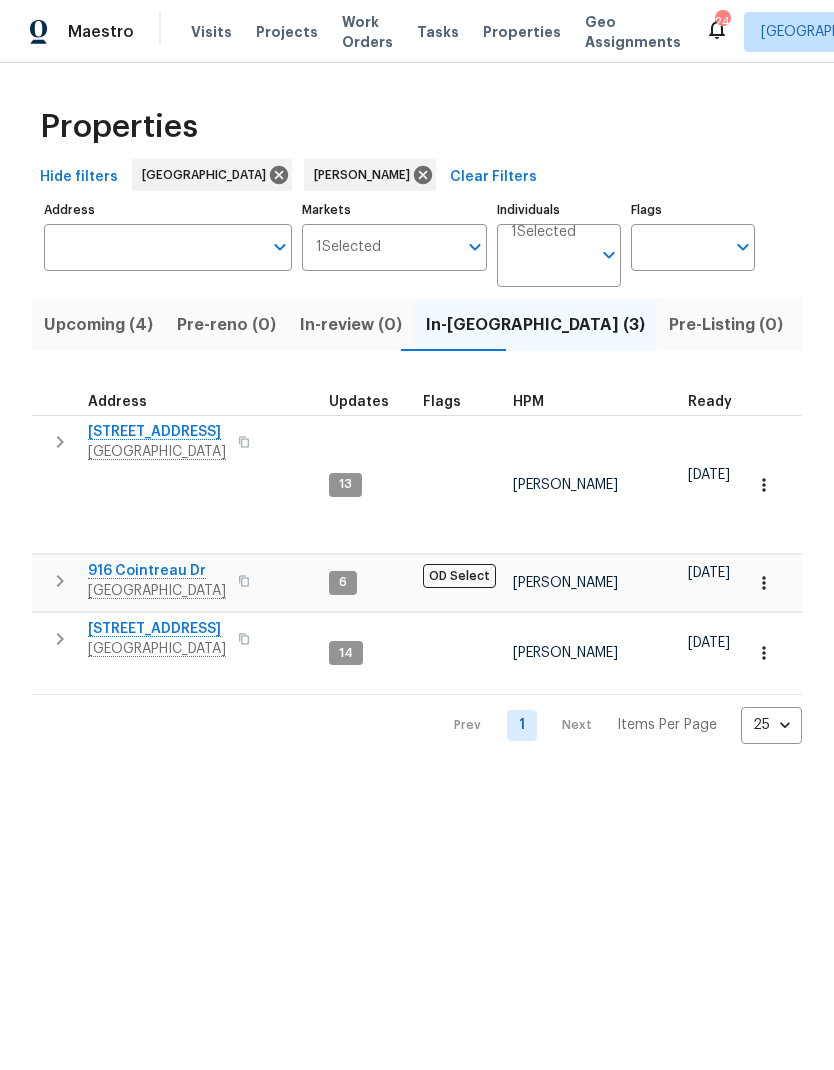 click at bounding box center [60, 639] 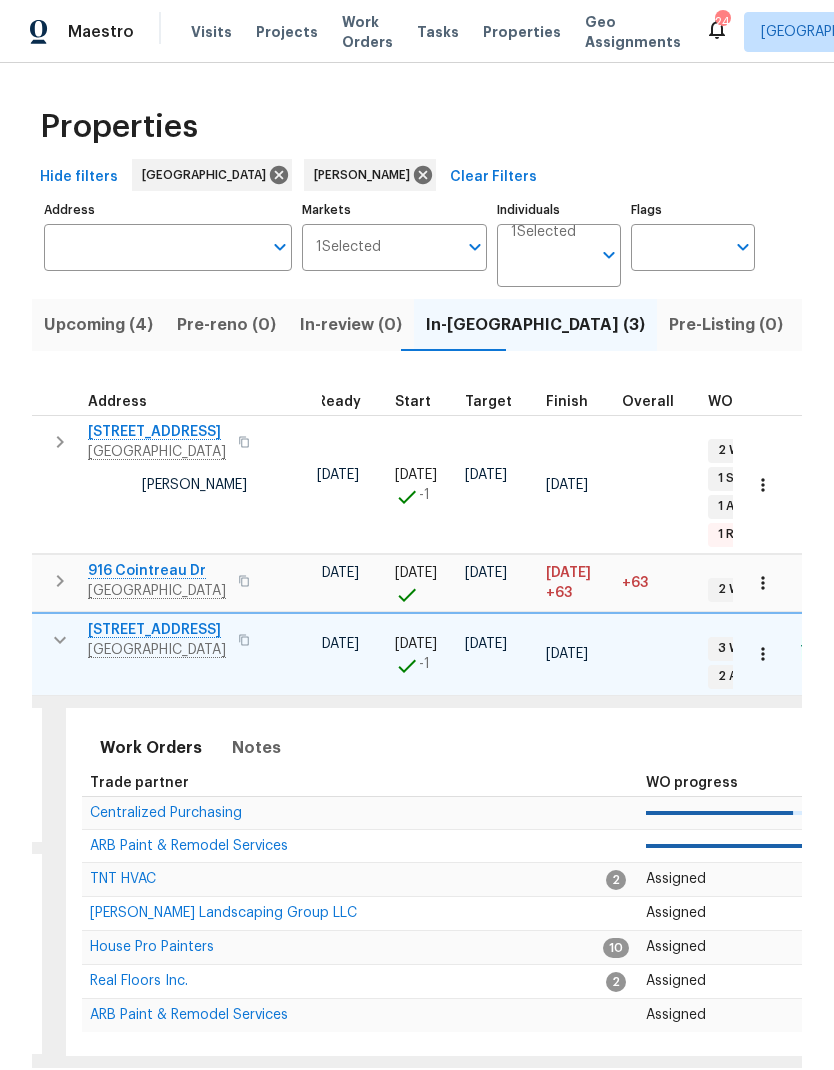 scroll, scrollTop: 0, scrollLeft: 373, axis: horizontal 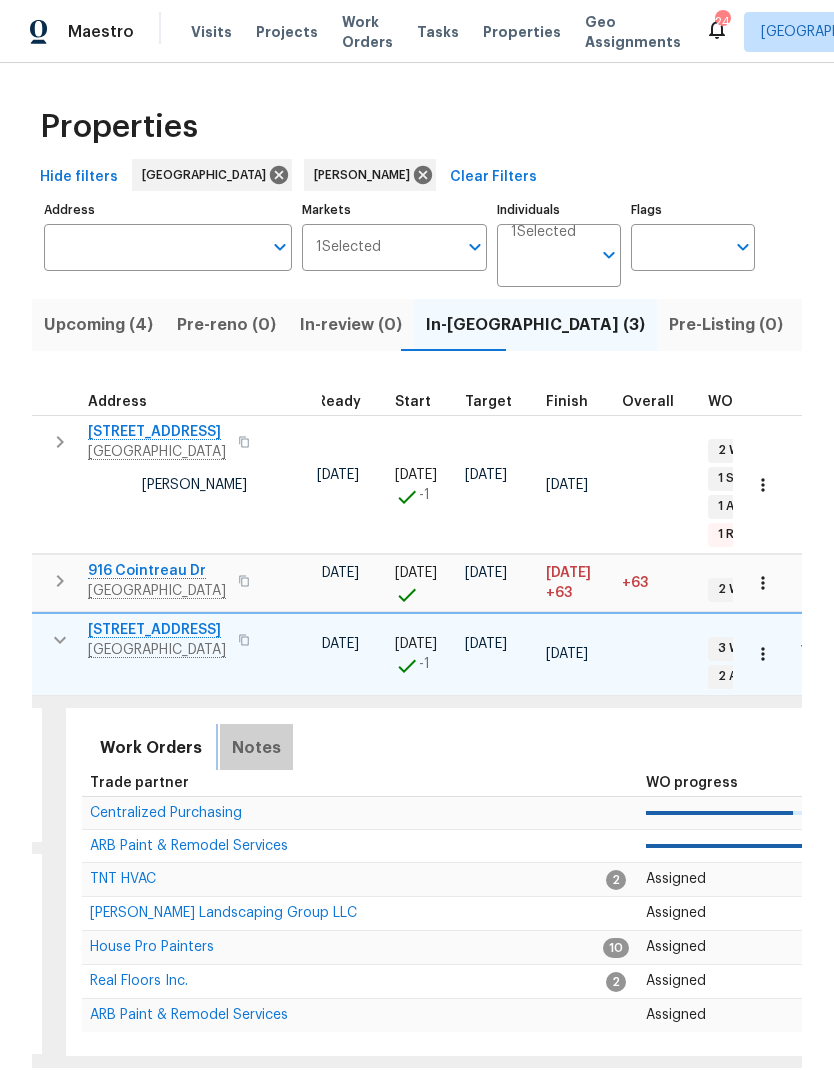 click on "Notes" at bounding box center (256, 748) 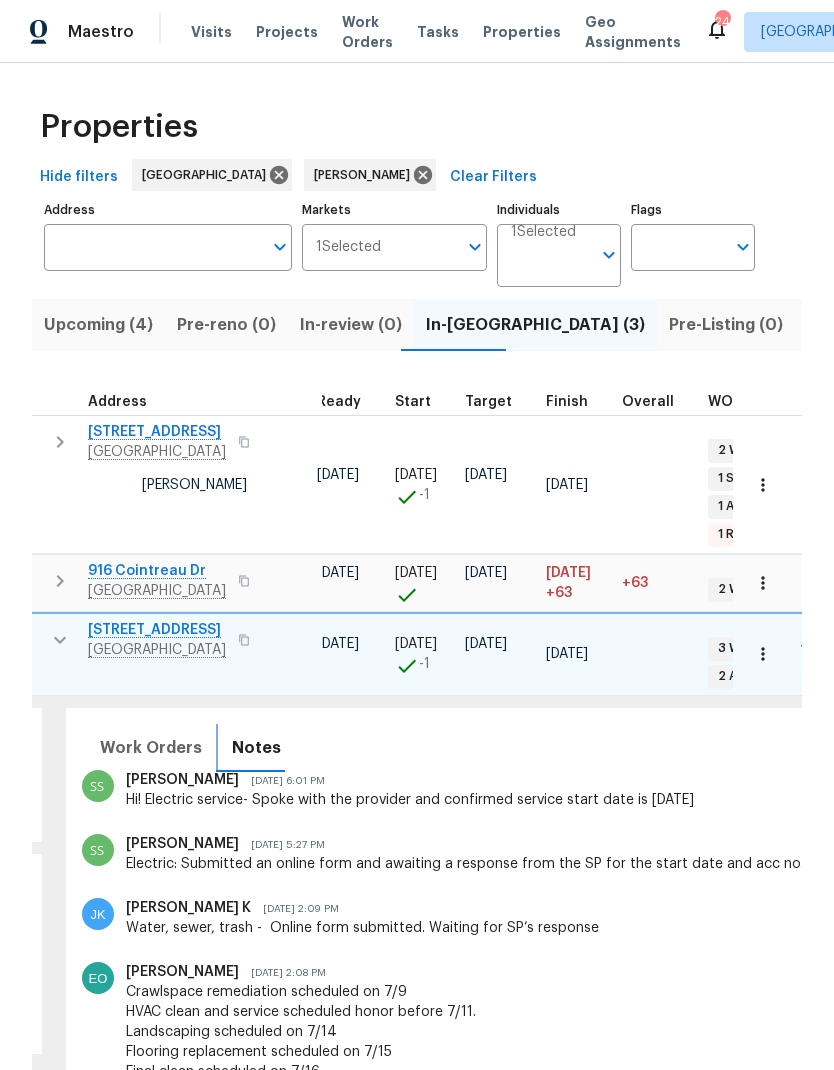 scroll, scrollTop: 668, scrollLeft: 0, axis: vertical 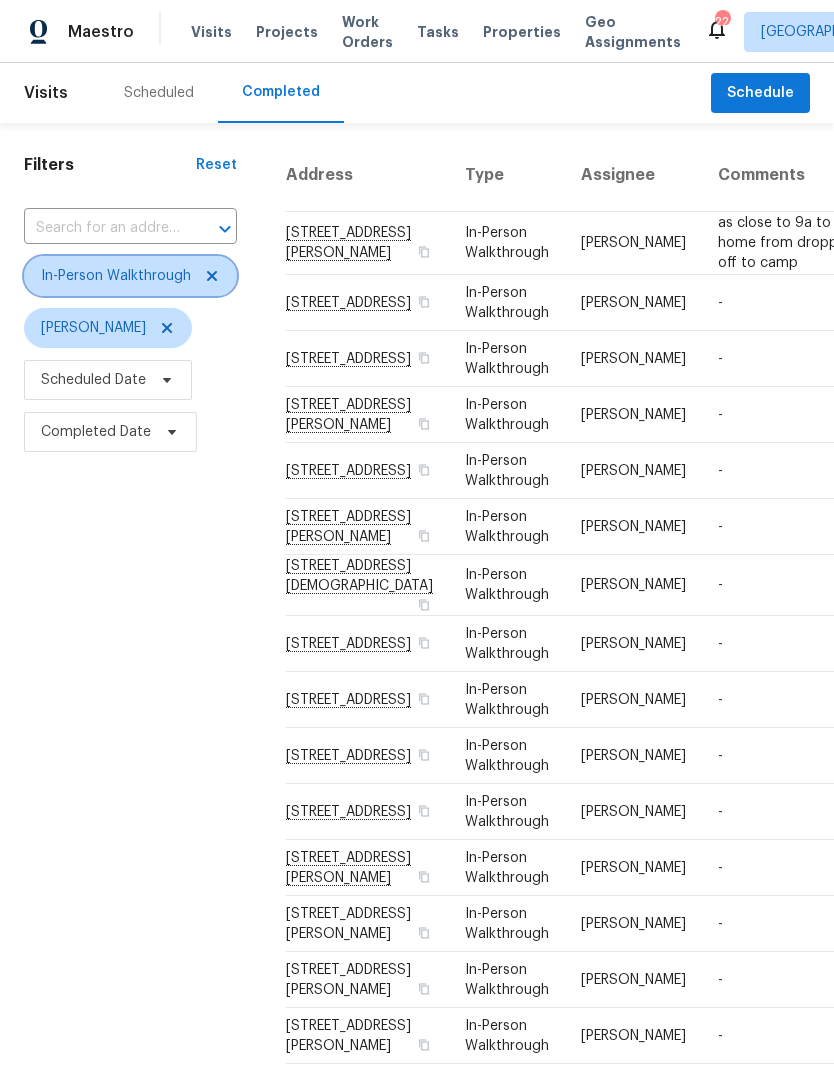 click 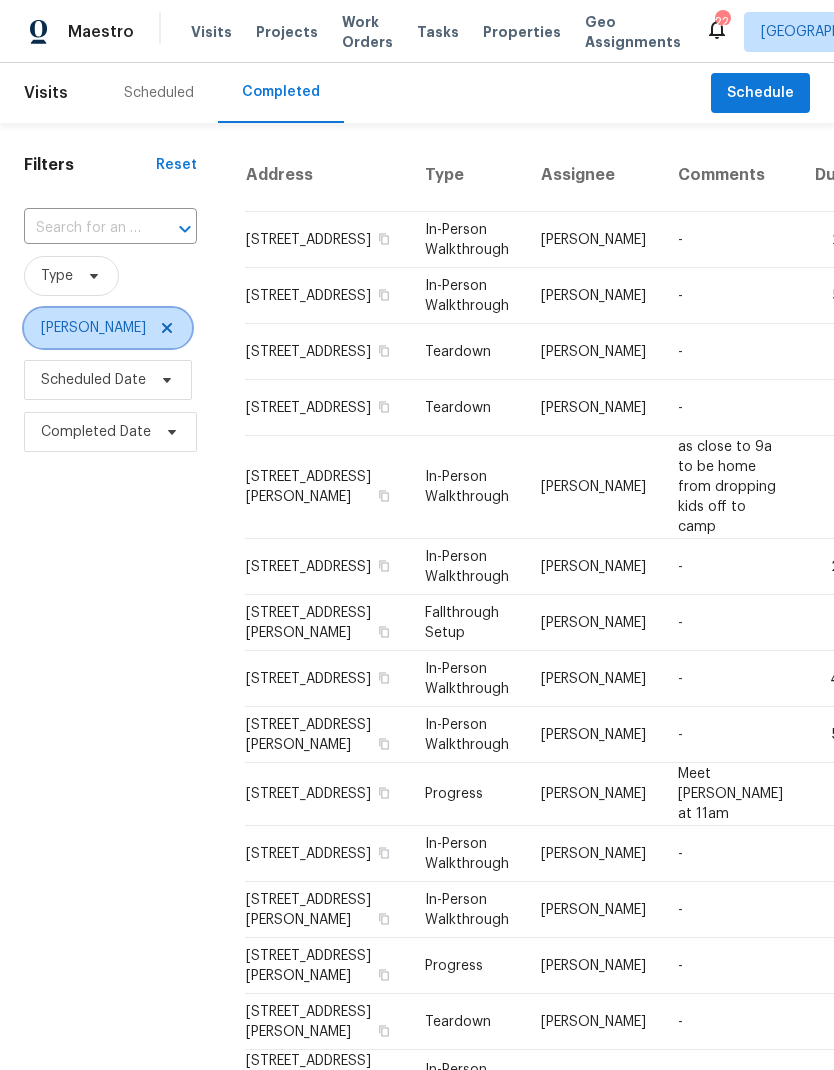click 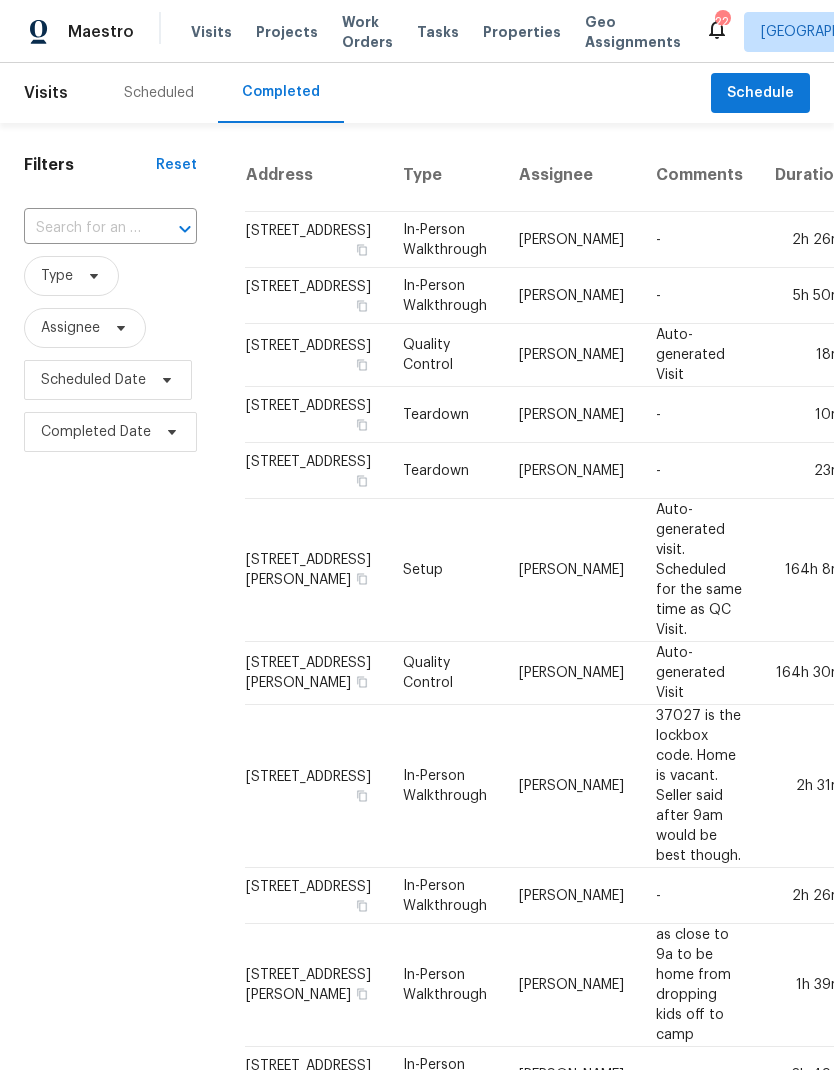 click at bounding box center (82, 228) 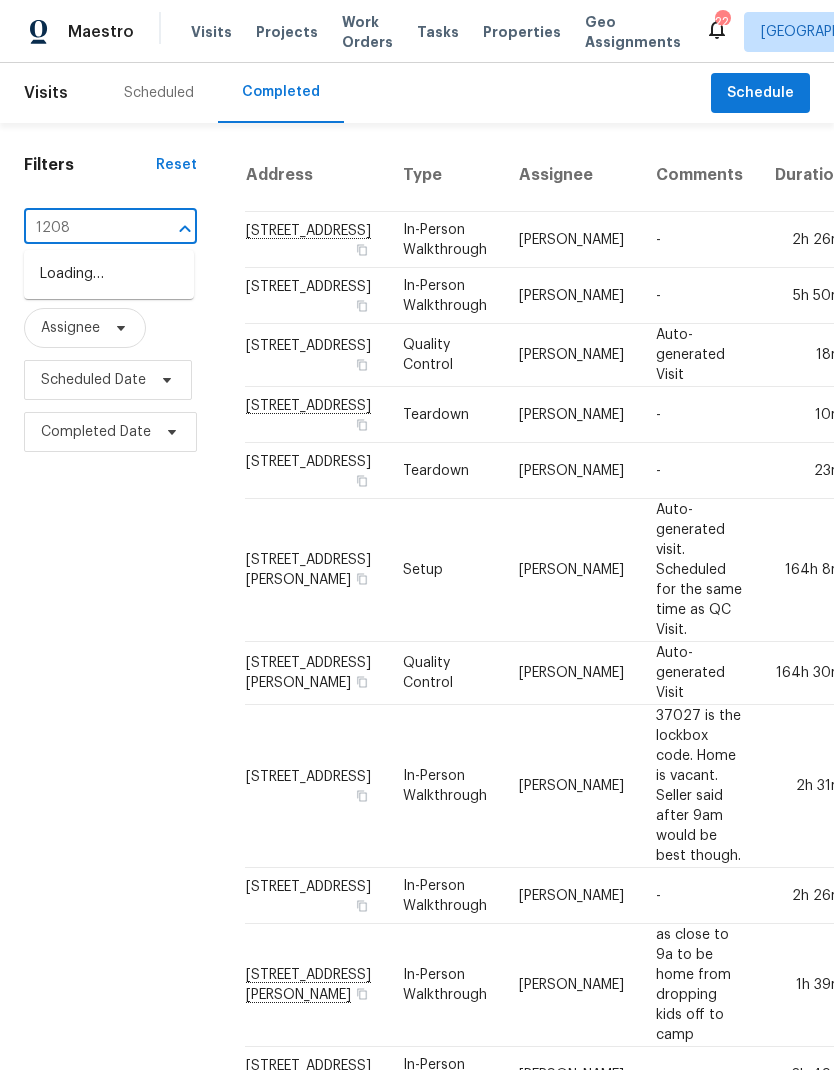 type on "1208 l" 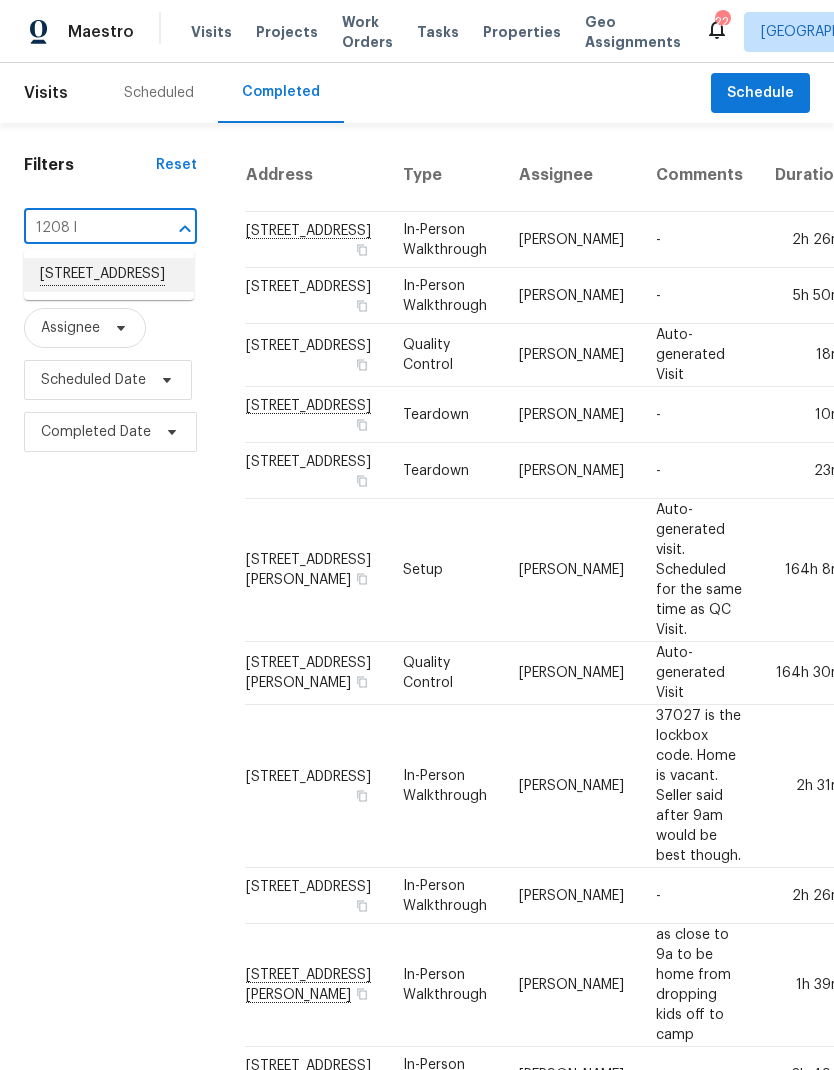 click on "[STREET_ADDRESS]" at bounding box center [109, 275] 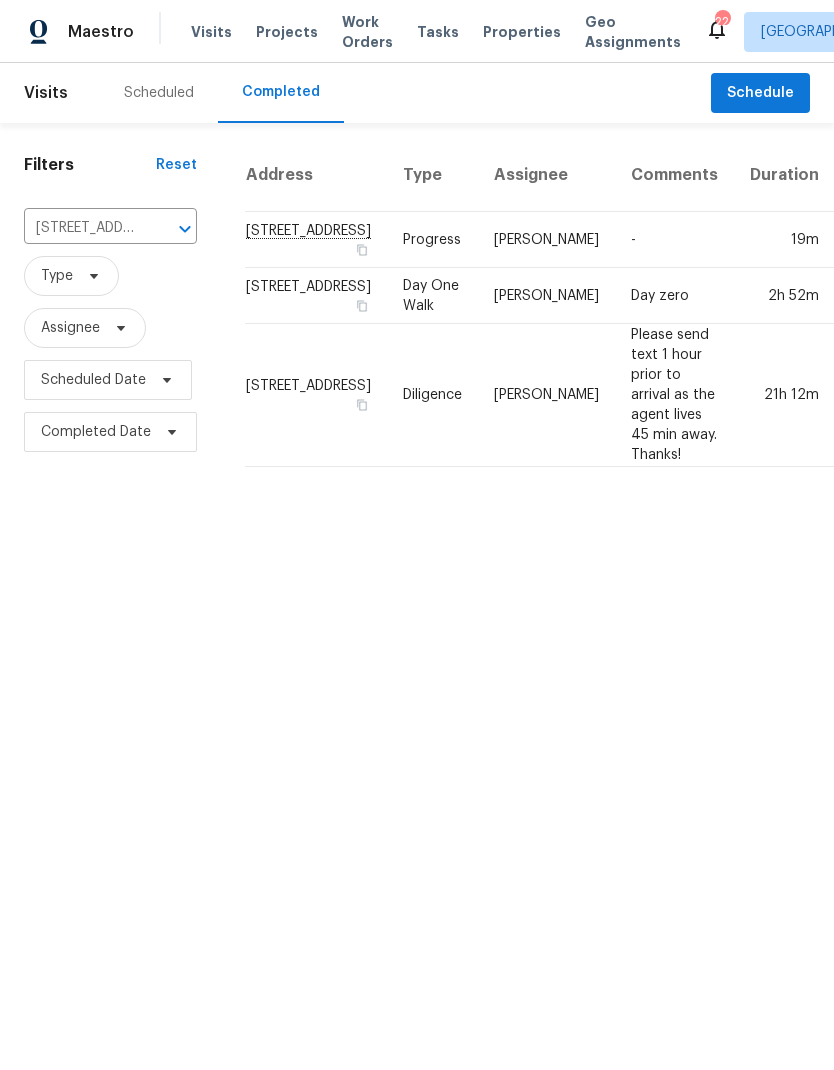 click on "Scheduled" at bounding box center [159, 93] 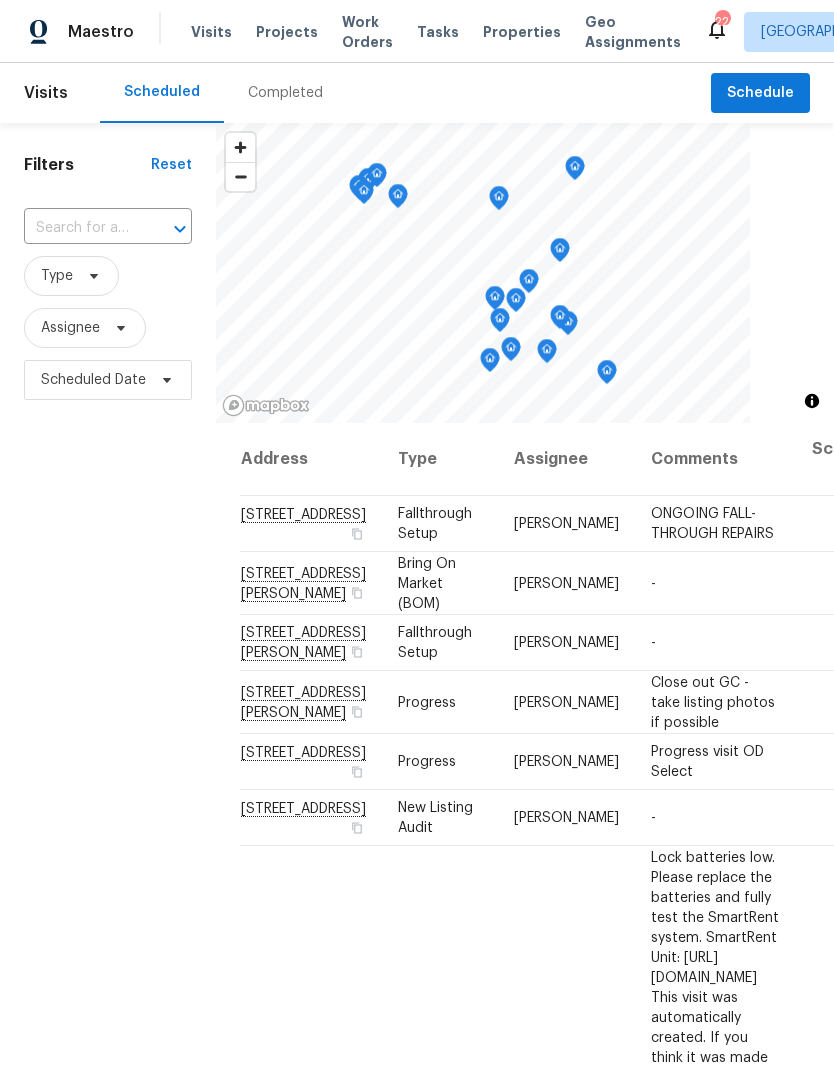 click at bounding box center (80, 228) 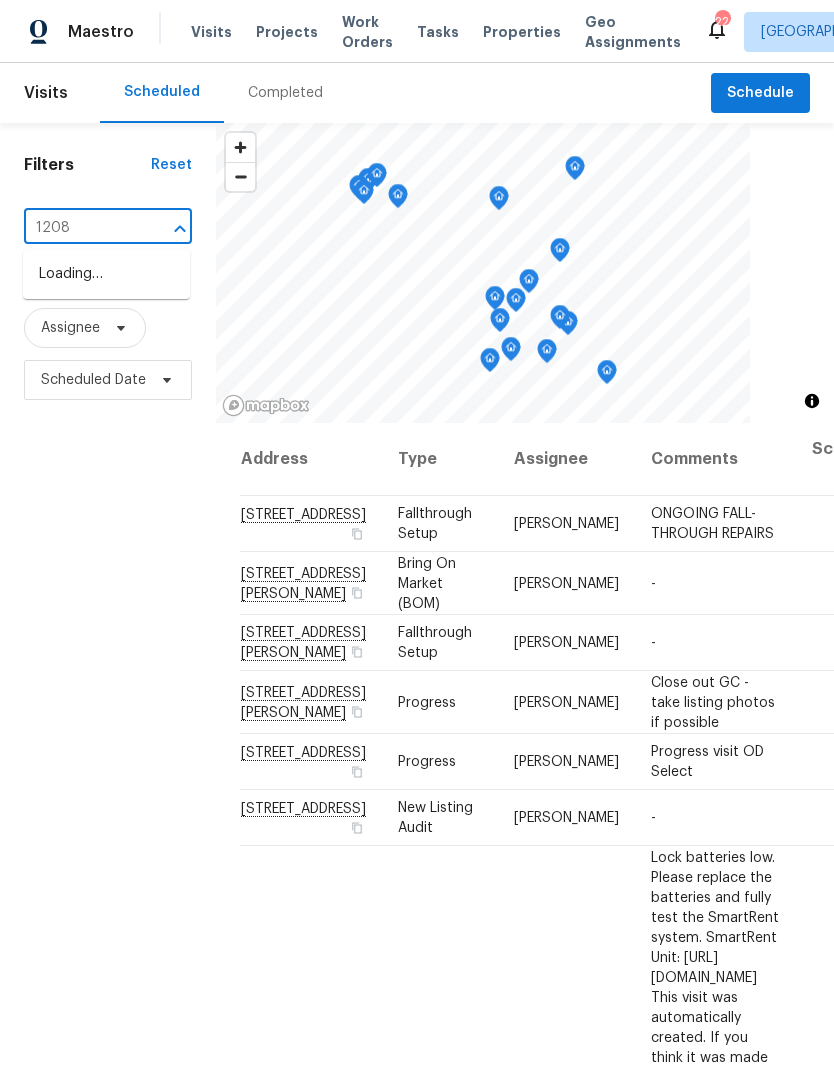 type on "1208 l" 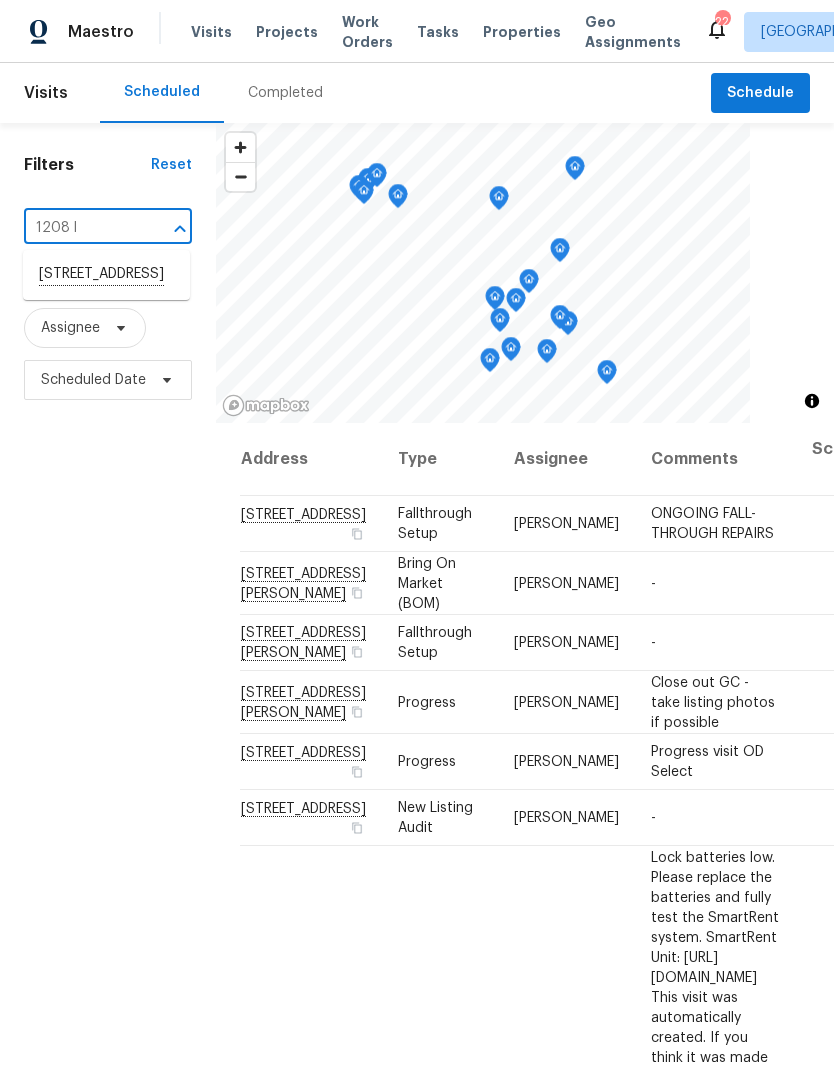 click on "[STREET_ADDRESS]" at bounding box center (106, 275) 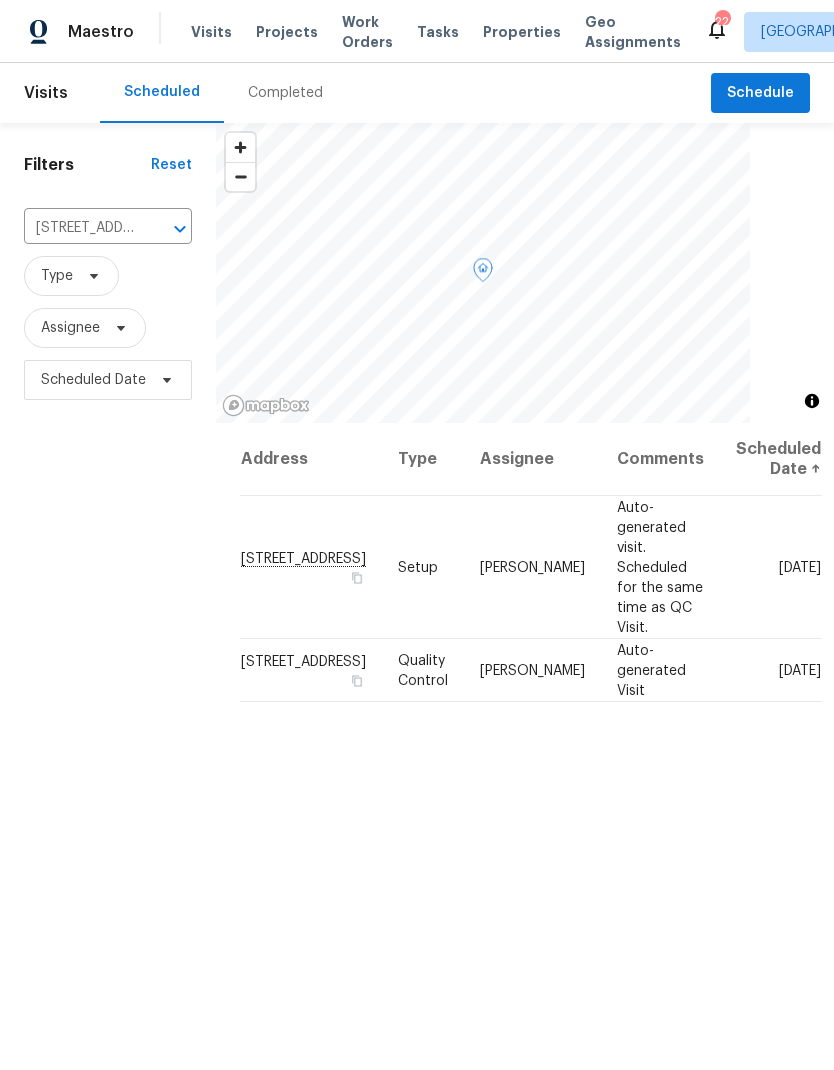 click 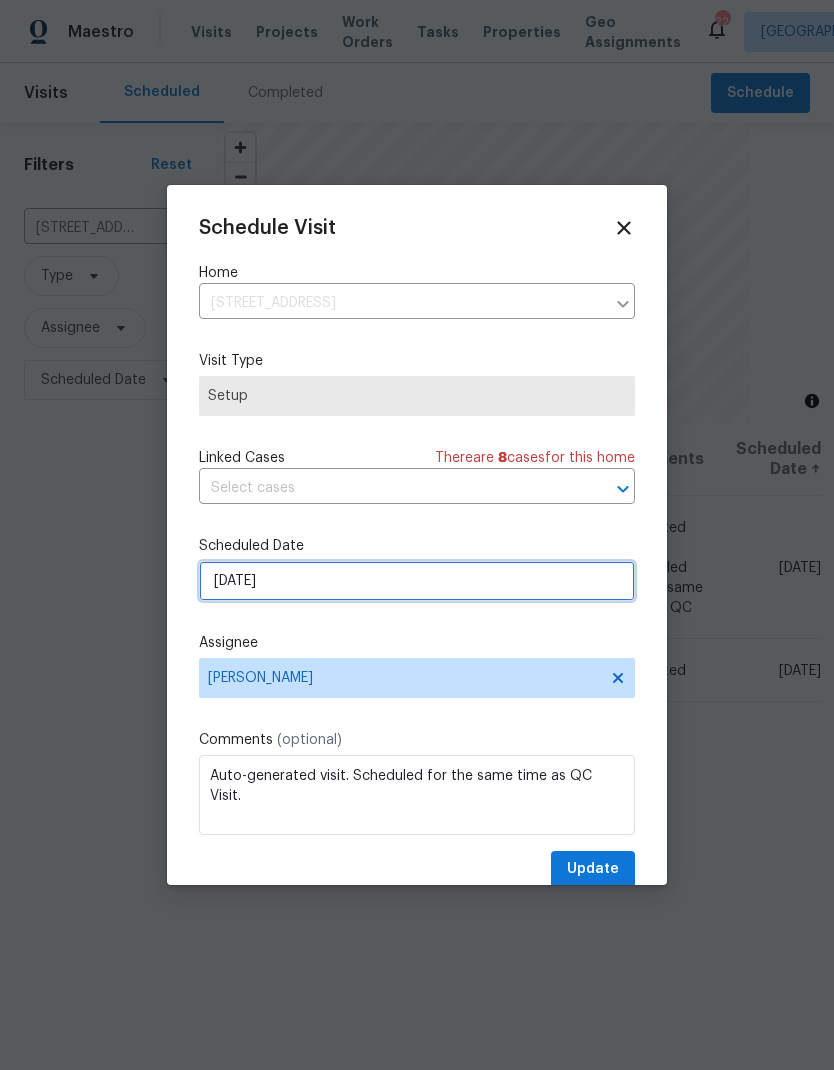 click on "[DATE]" at bounding box center (417, 581) 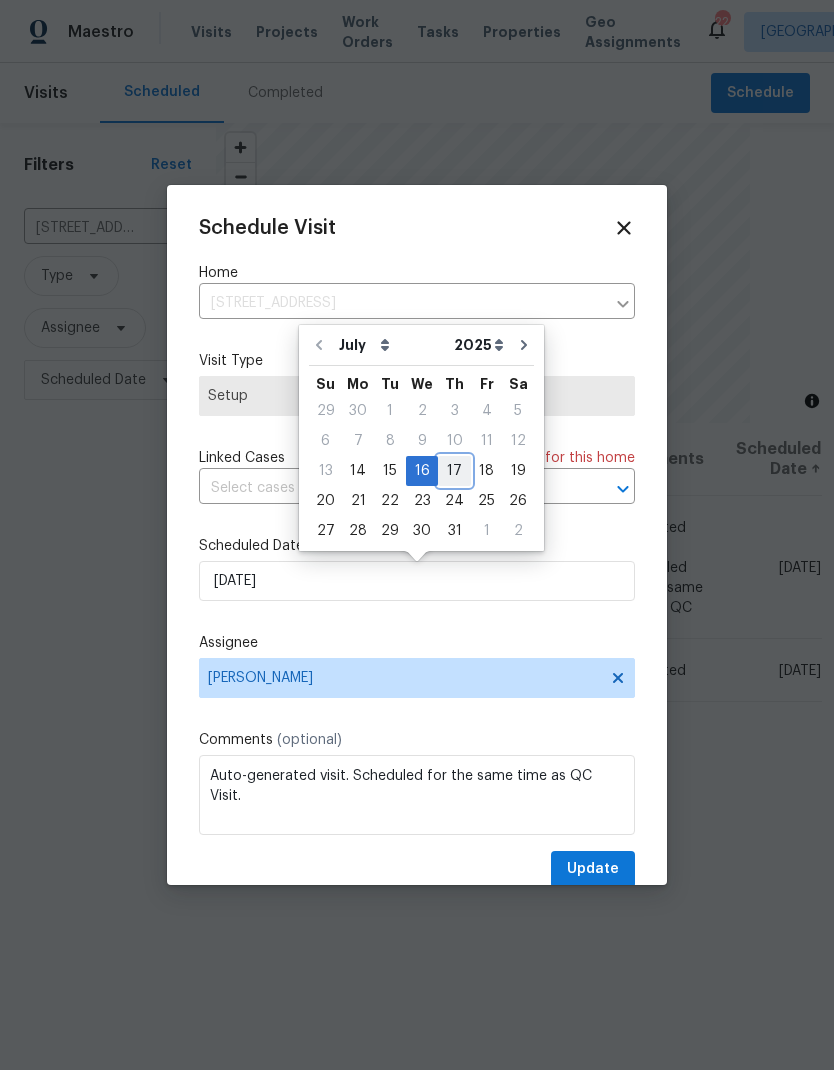 click on "17" at bounding box center [454, 471] 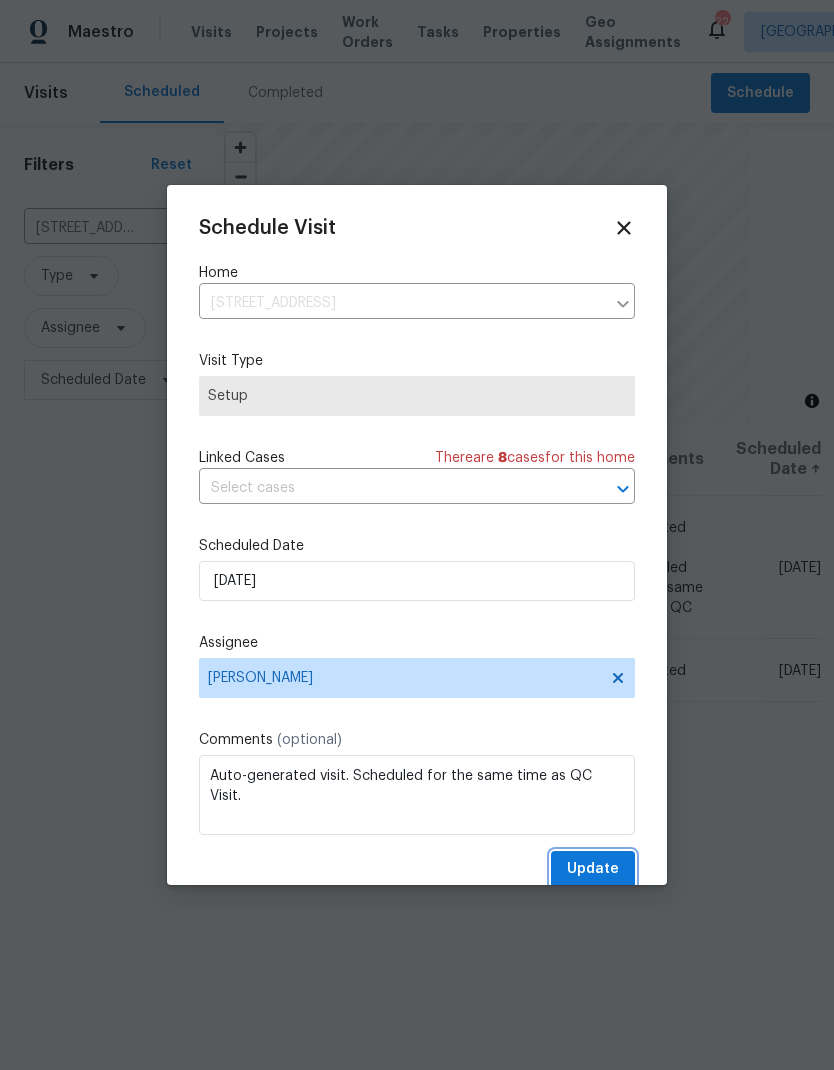 click on "Update" at bounding box center [593, 869] 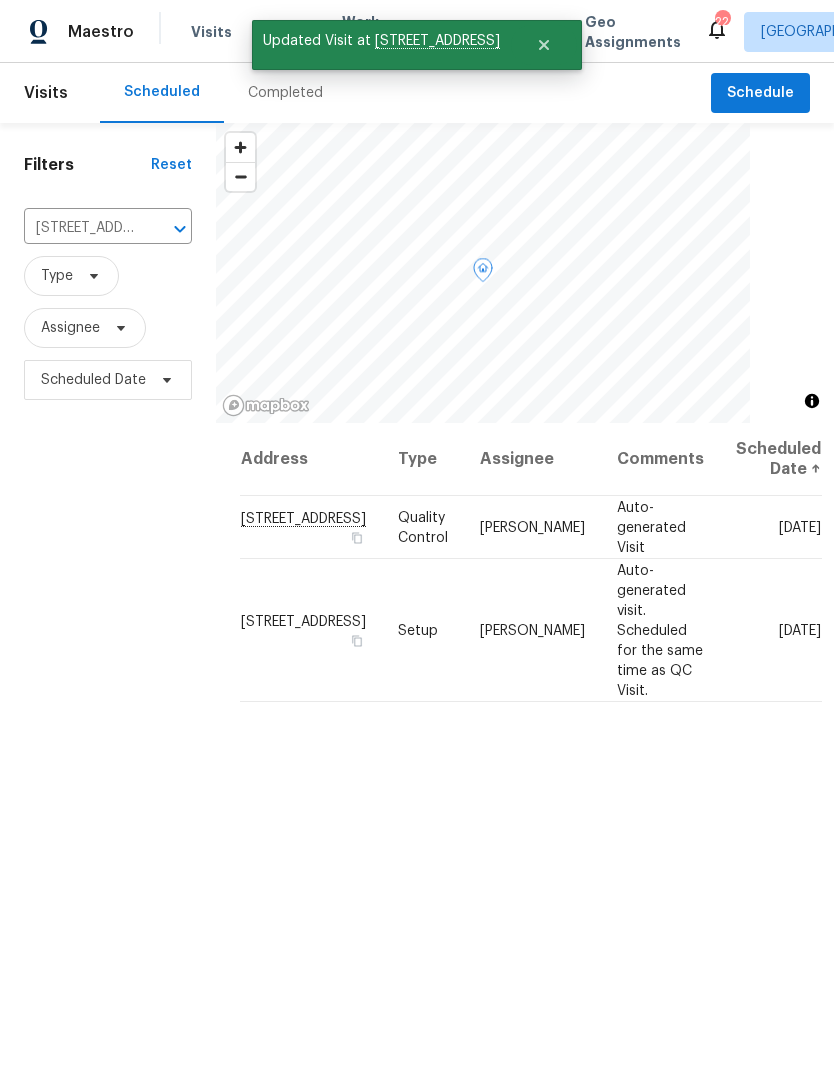 click 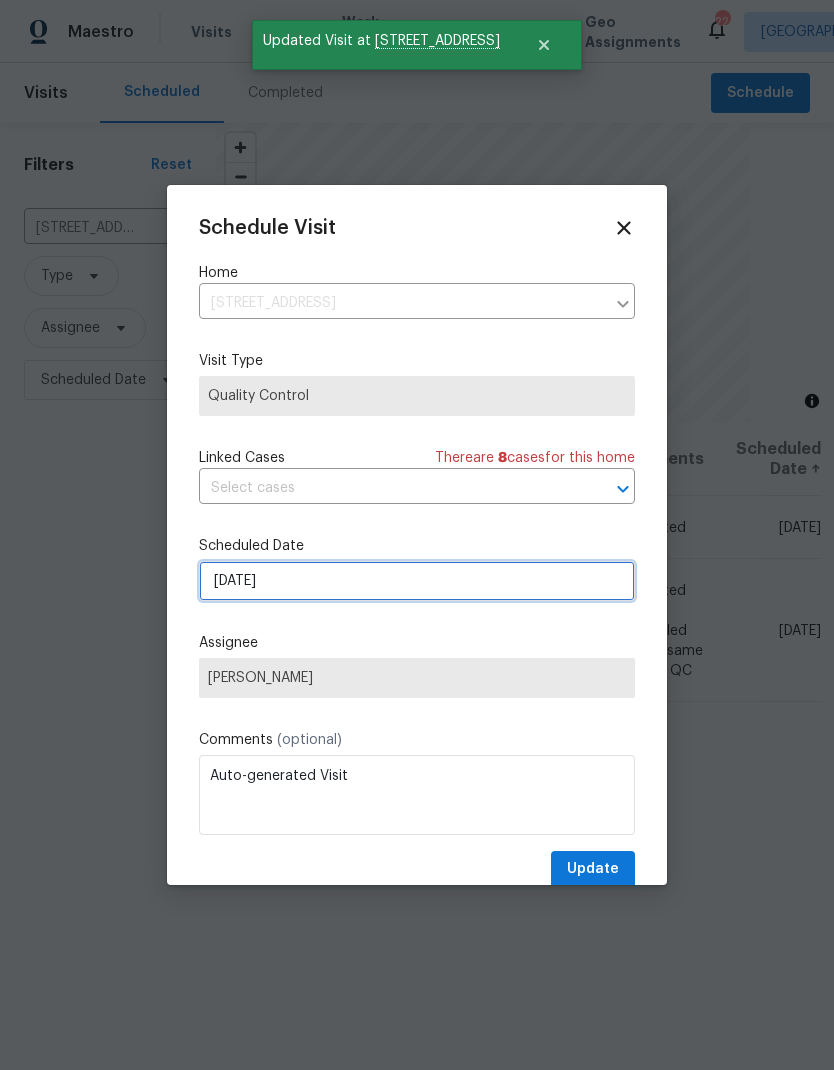 click on "[DATE]" at bounding box center [417, 581] 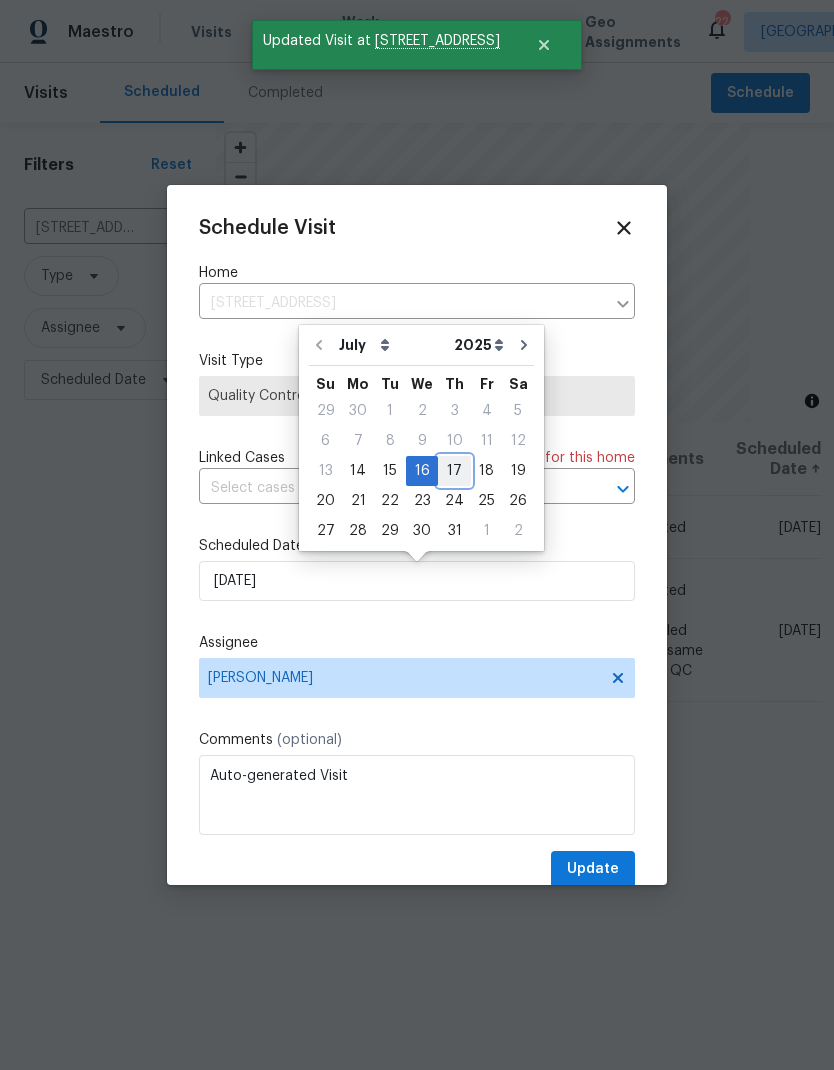 click on "17" at bounding box center (454, 471) 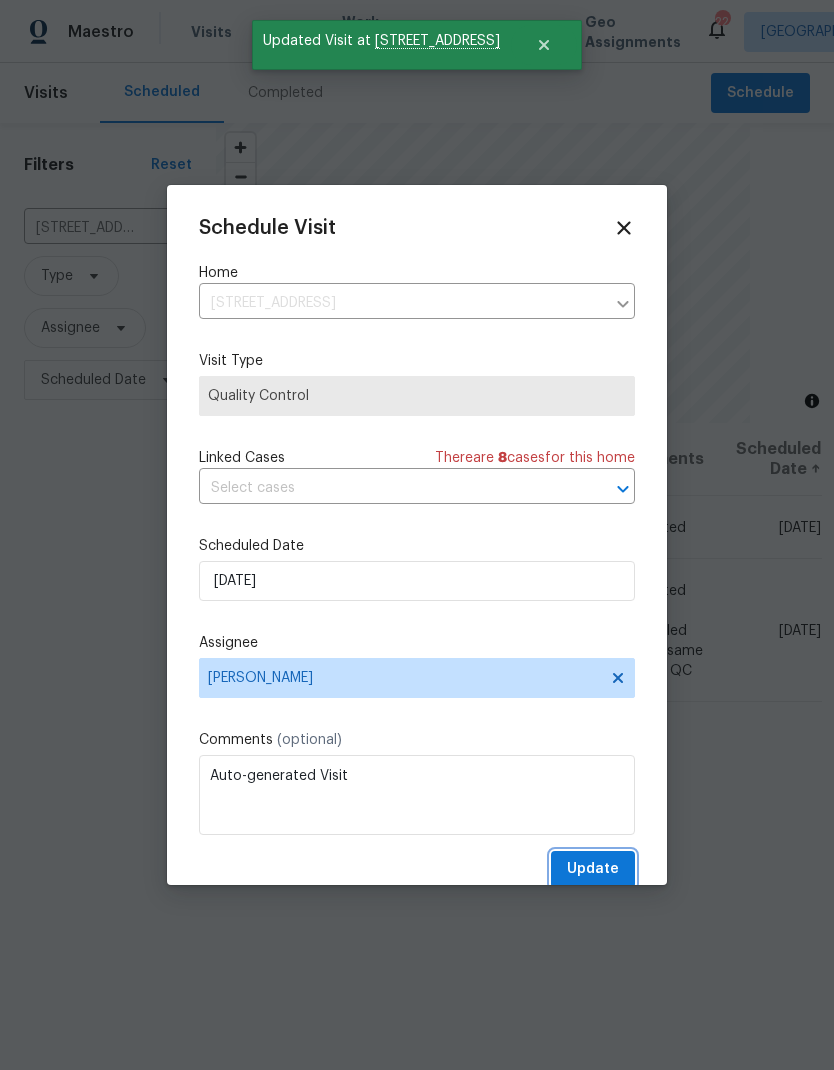 click on "Update" at bounding box center [593, 869] 